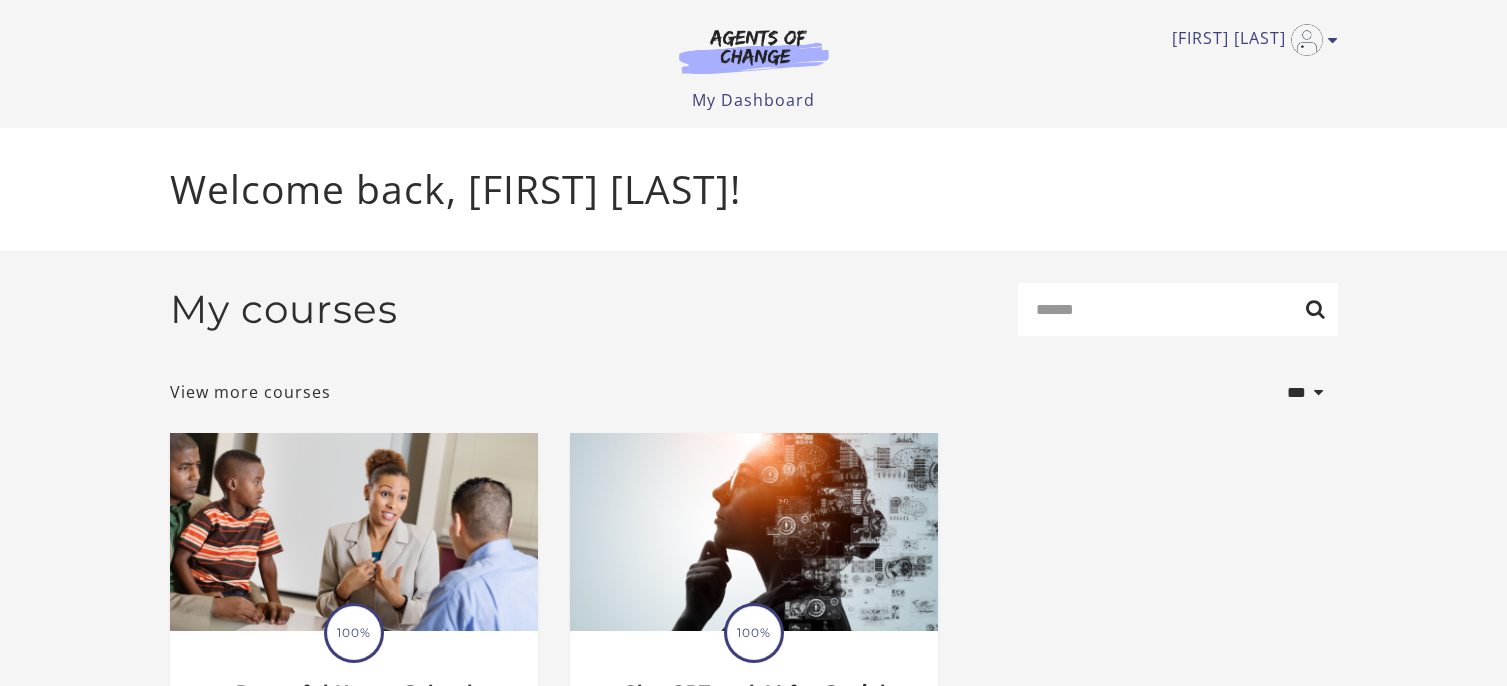scroll, scrollTop: 0, scrollLeft: 0, axis: both 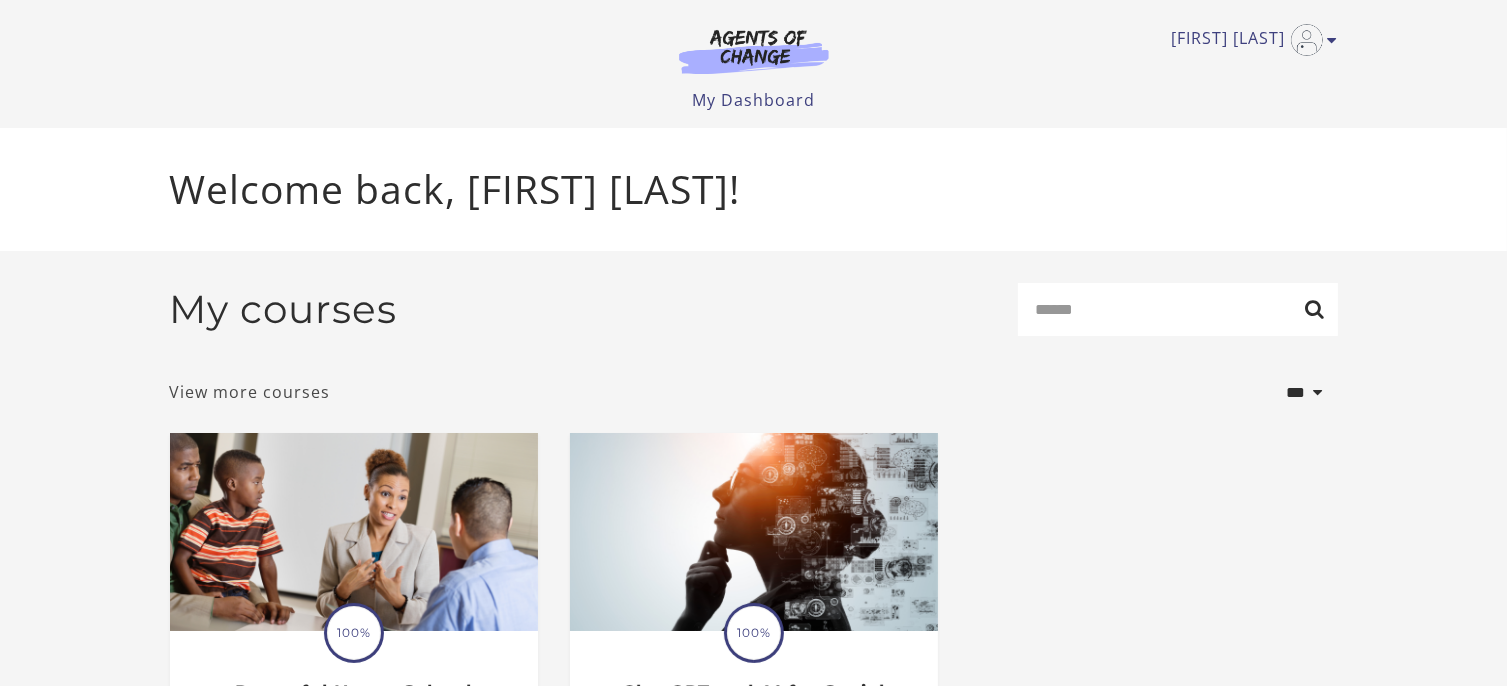 click on "View more courses" at bounding box center [250, 392] 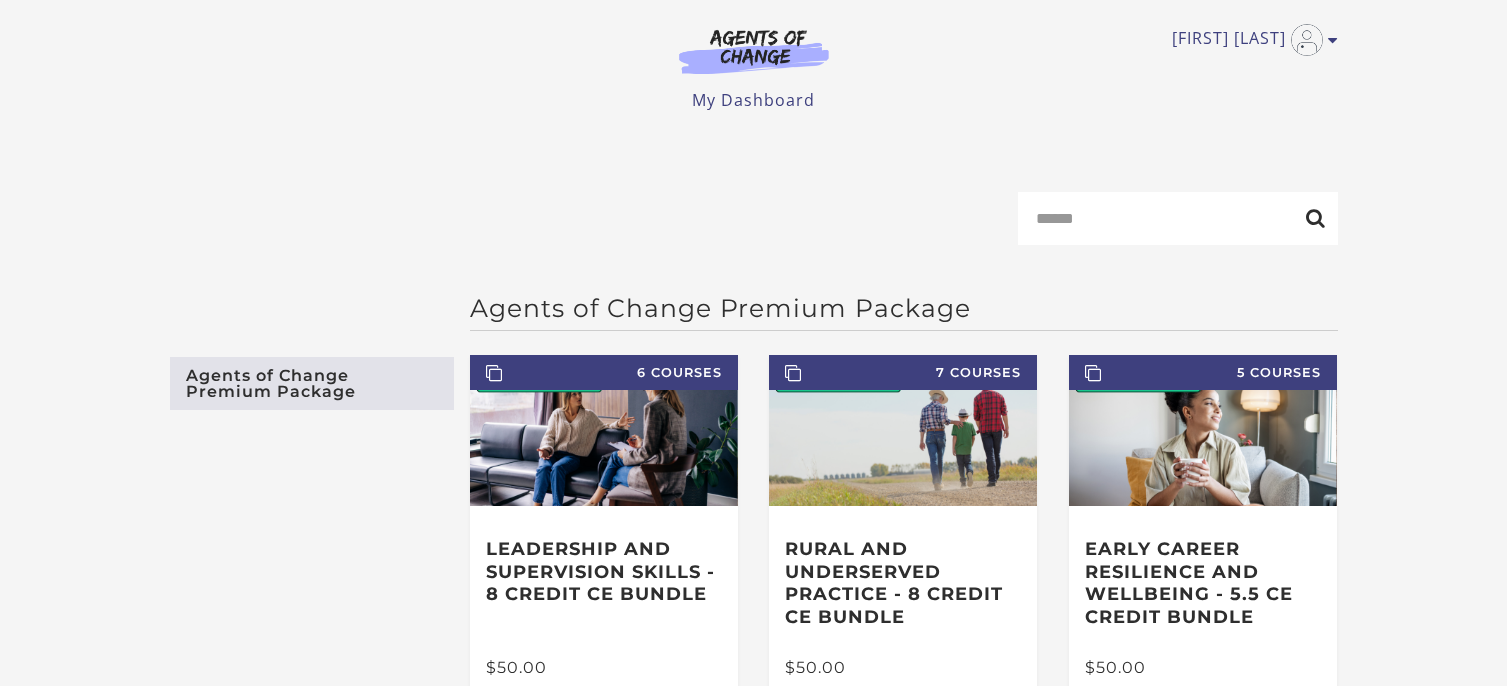 scroll, scrollTop: 0, scrollLeft: 0, axis: both 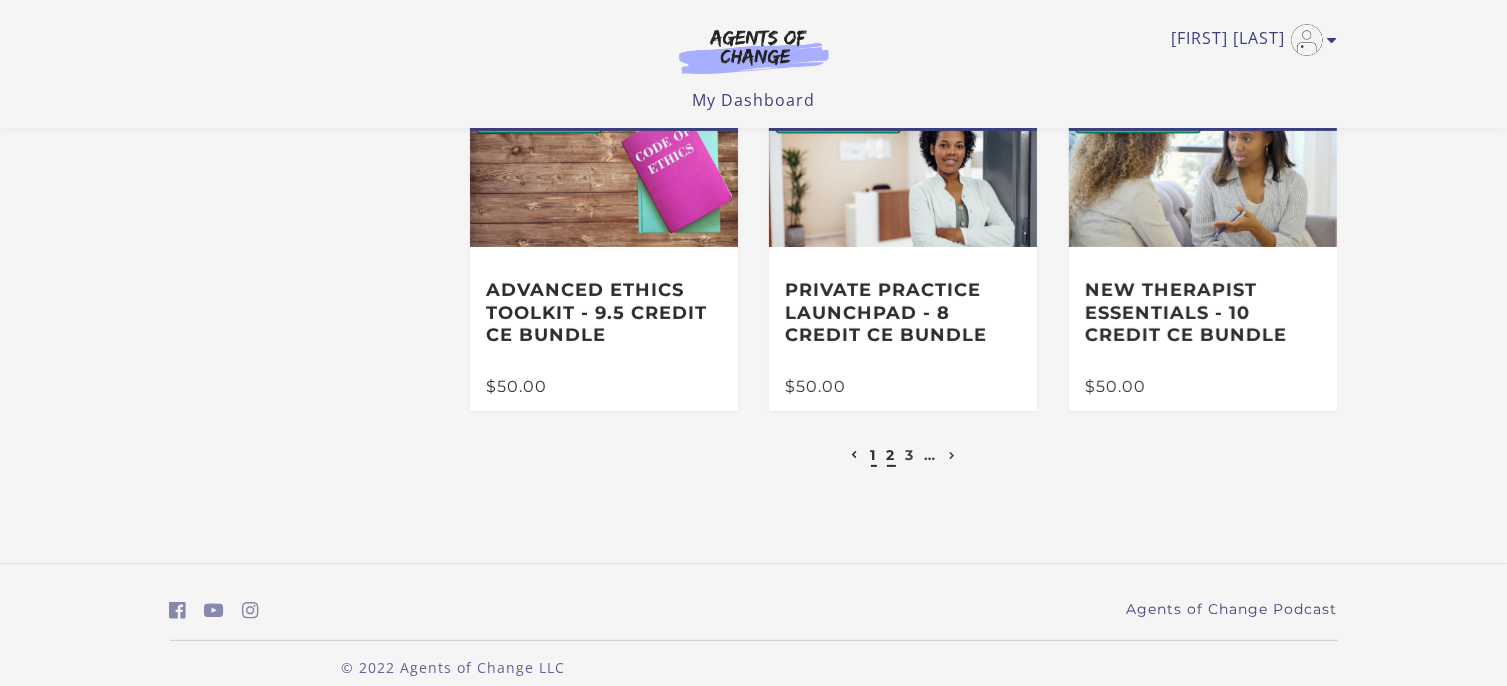 click on "2" at bounding box center (891, 455) 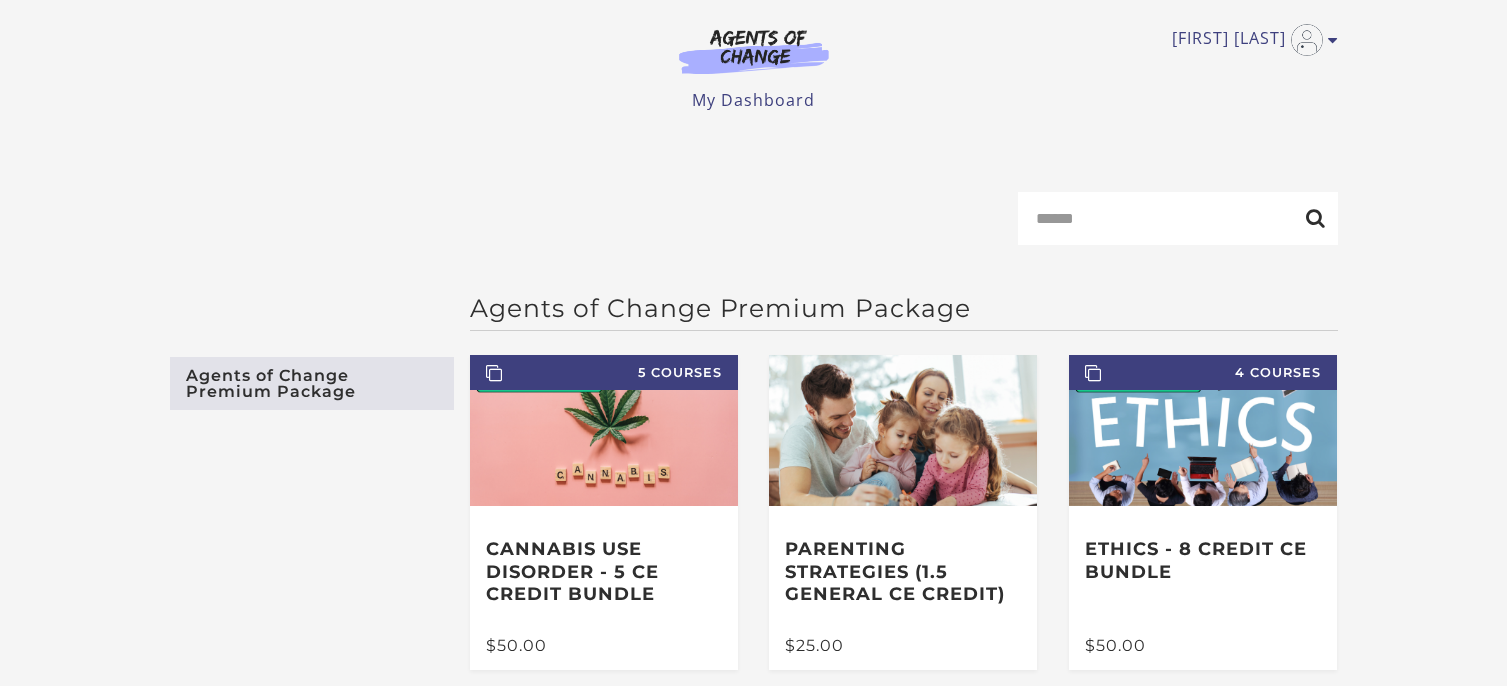 scroll, scrollTop: 0, scrollLeft: 0, axis: both 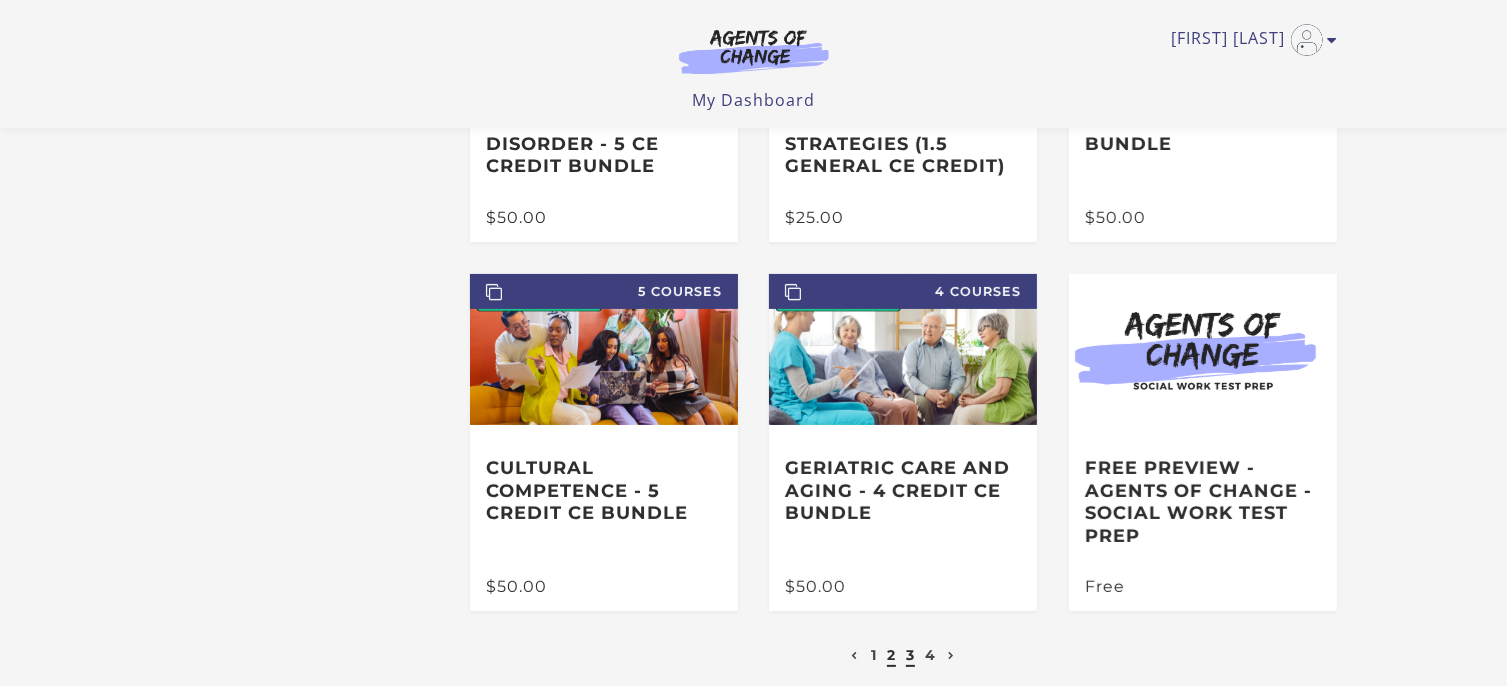 click on "3" at bounding box center [910, 655] 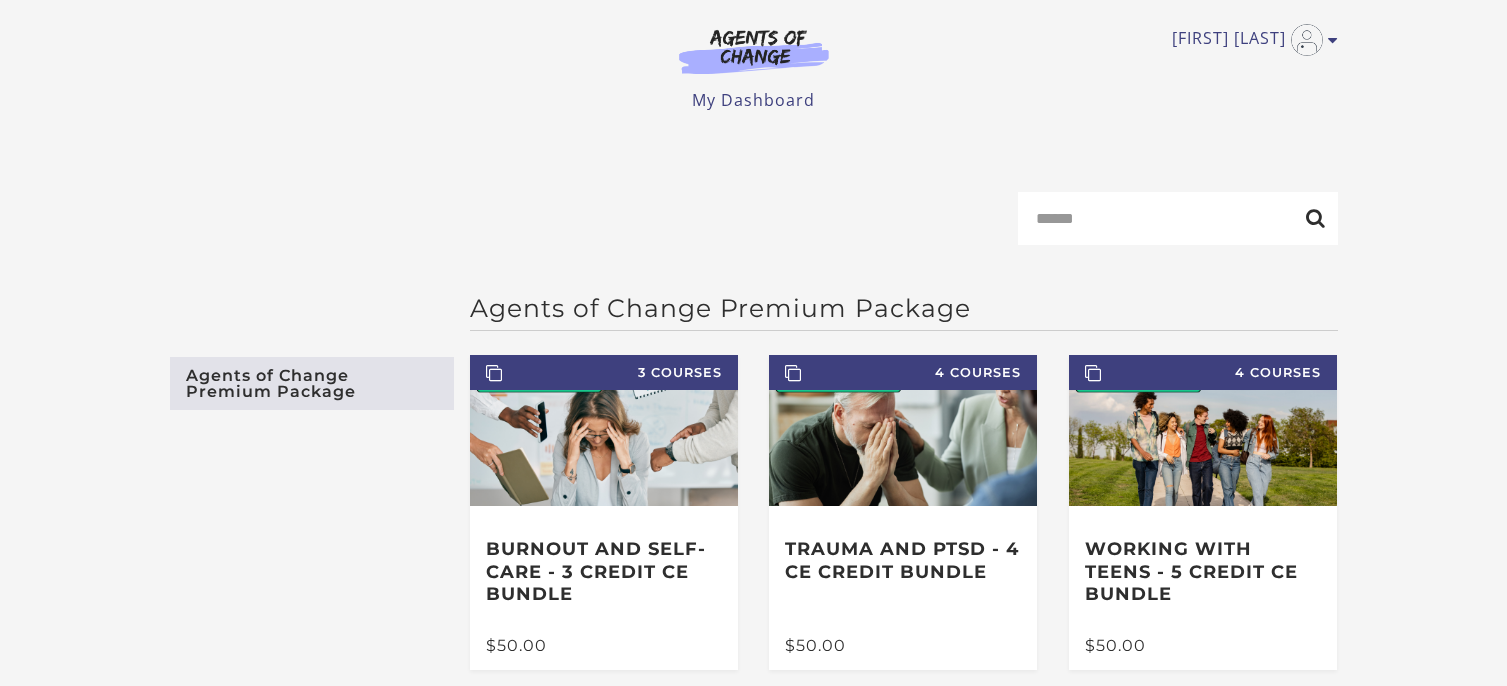 scroll, scrollTop: 0, scrollLeft: 0, axis: both 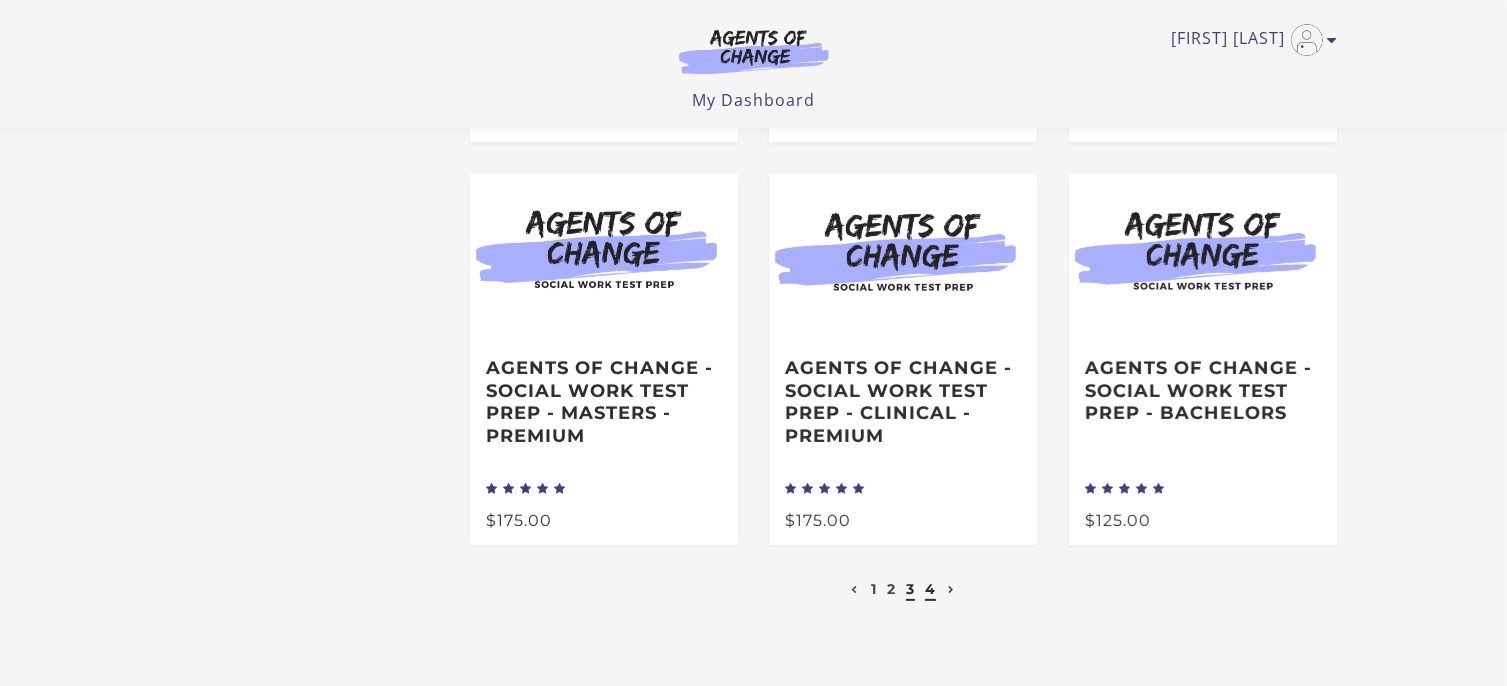 click on "4" at bounding box center [930, 589] 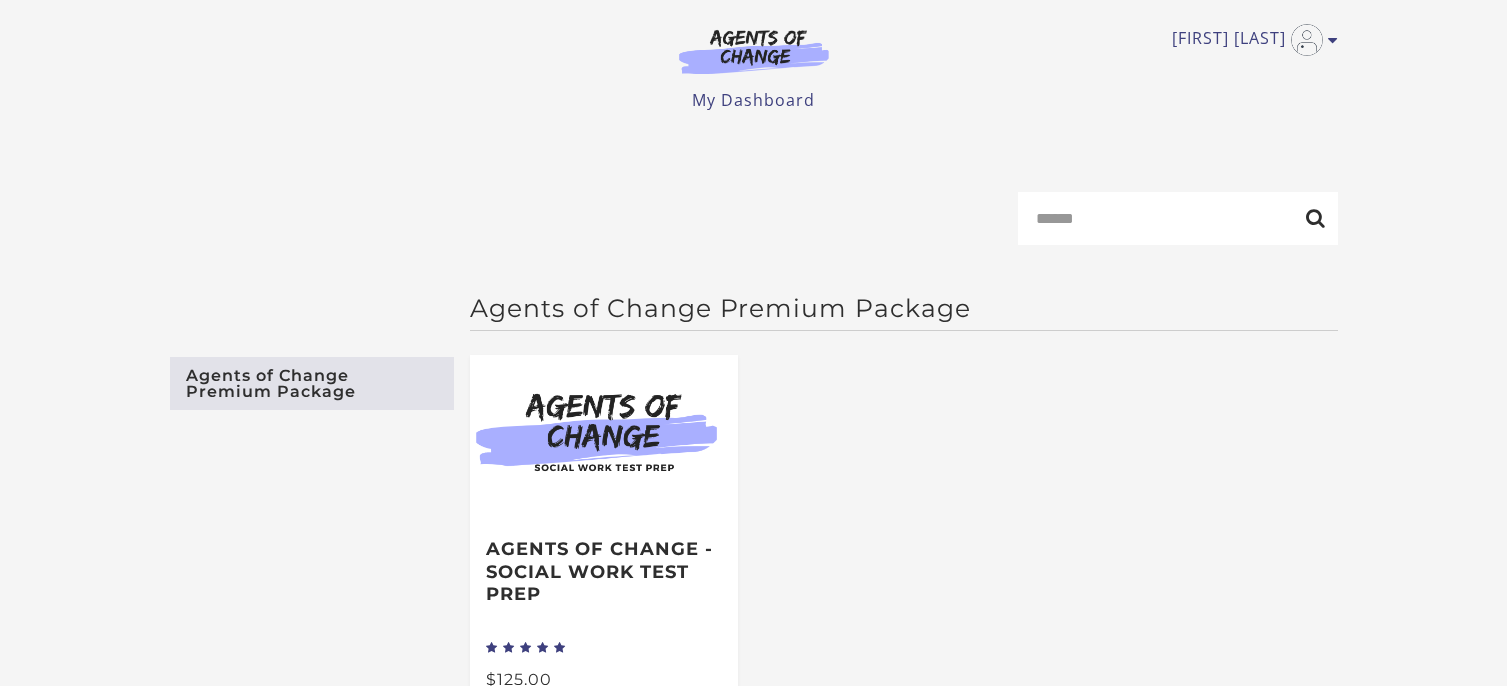 scroll, scrollTop: 0, scrollLeft: 0, axis: both 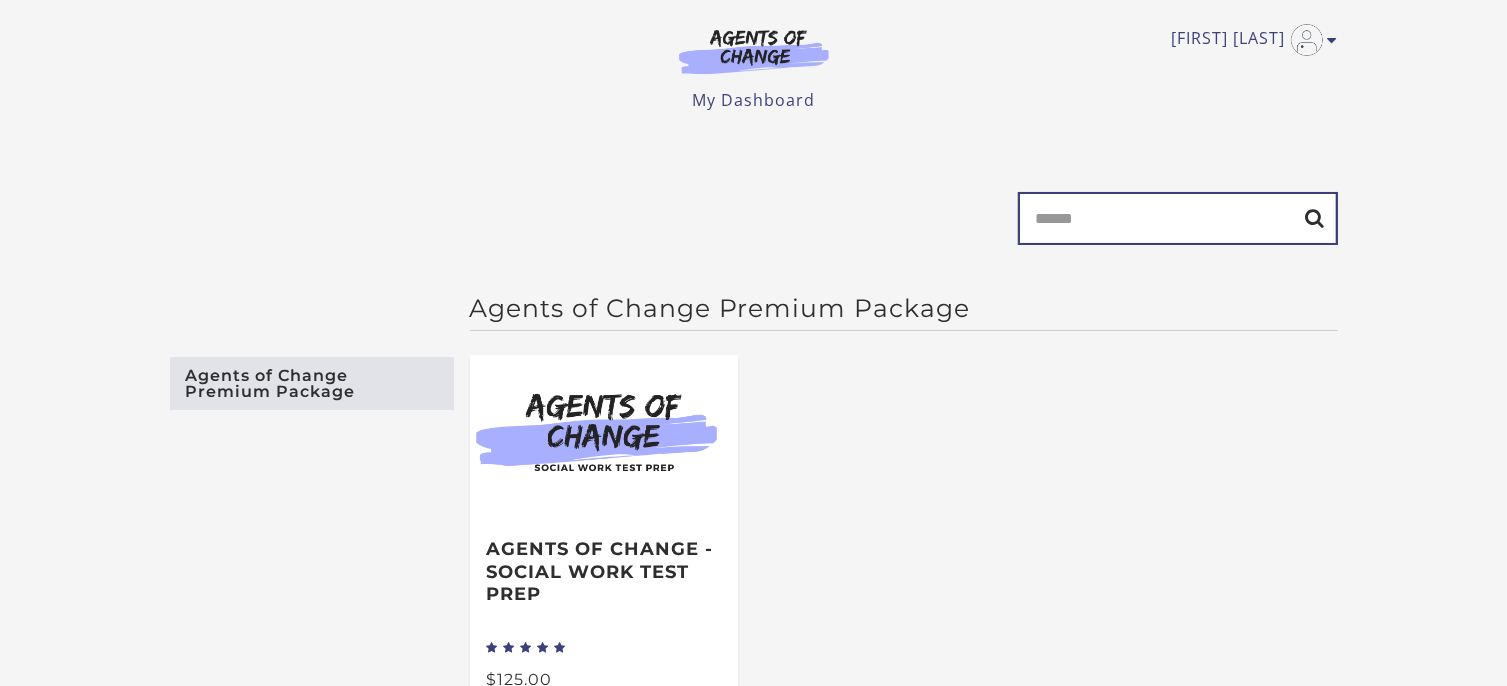 click on "Search" at bounding box center (1178, 218) 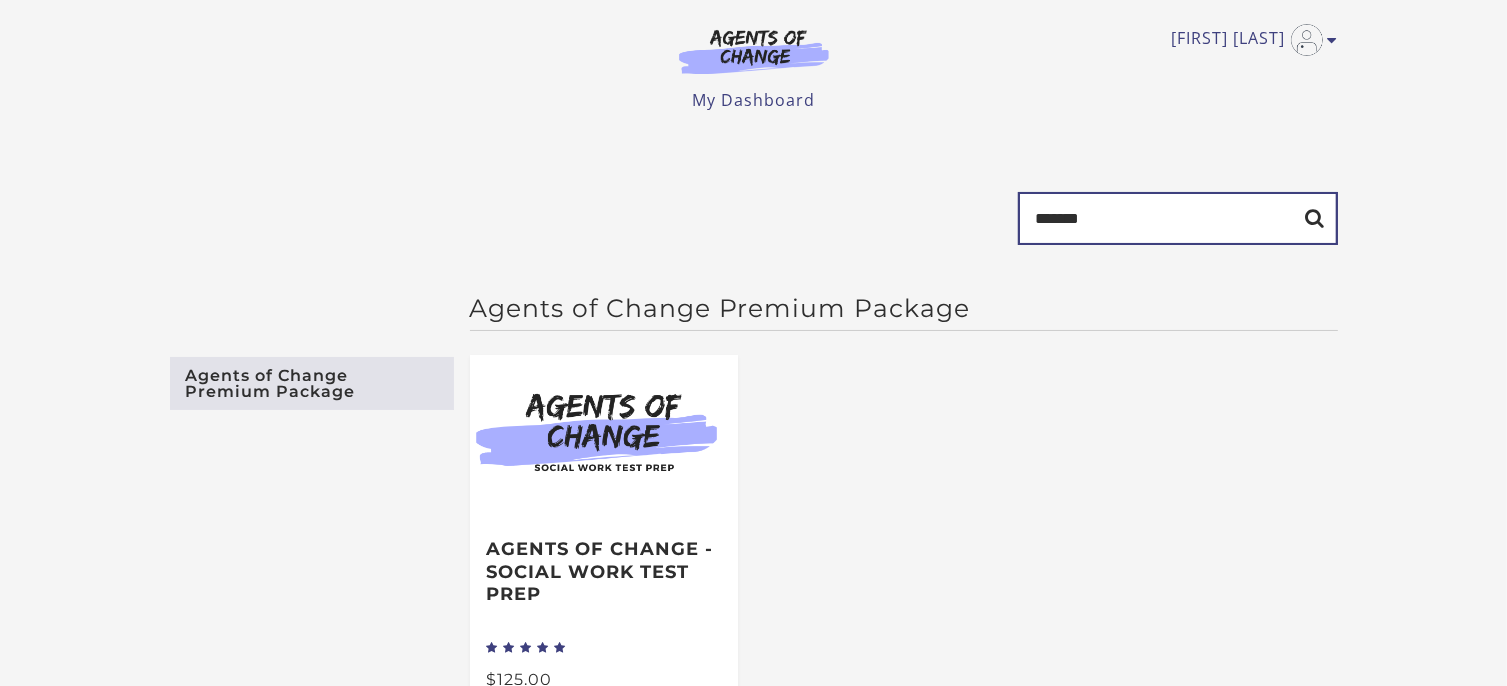 type on "*******" 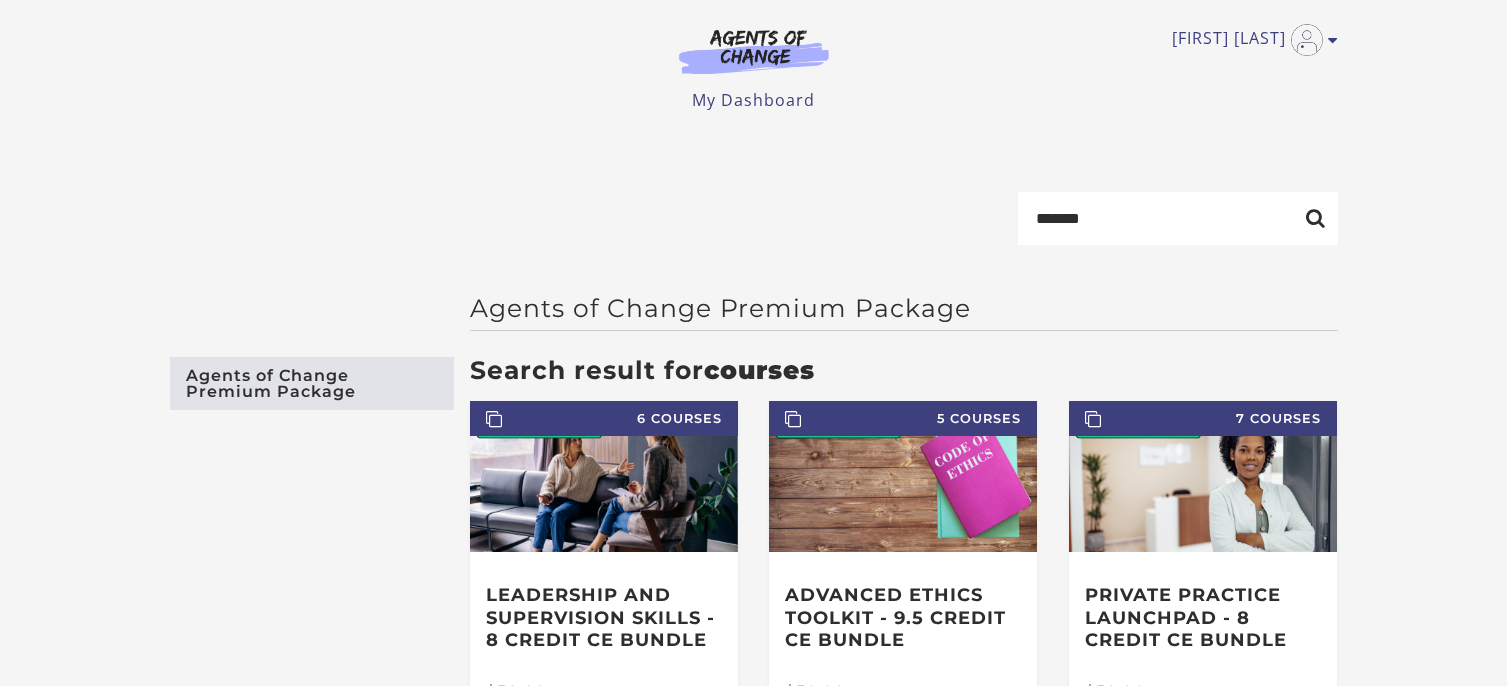 scroll, scrollTop: 0, scrollLeft: 0, axis: both 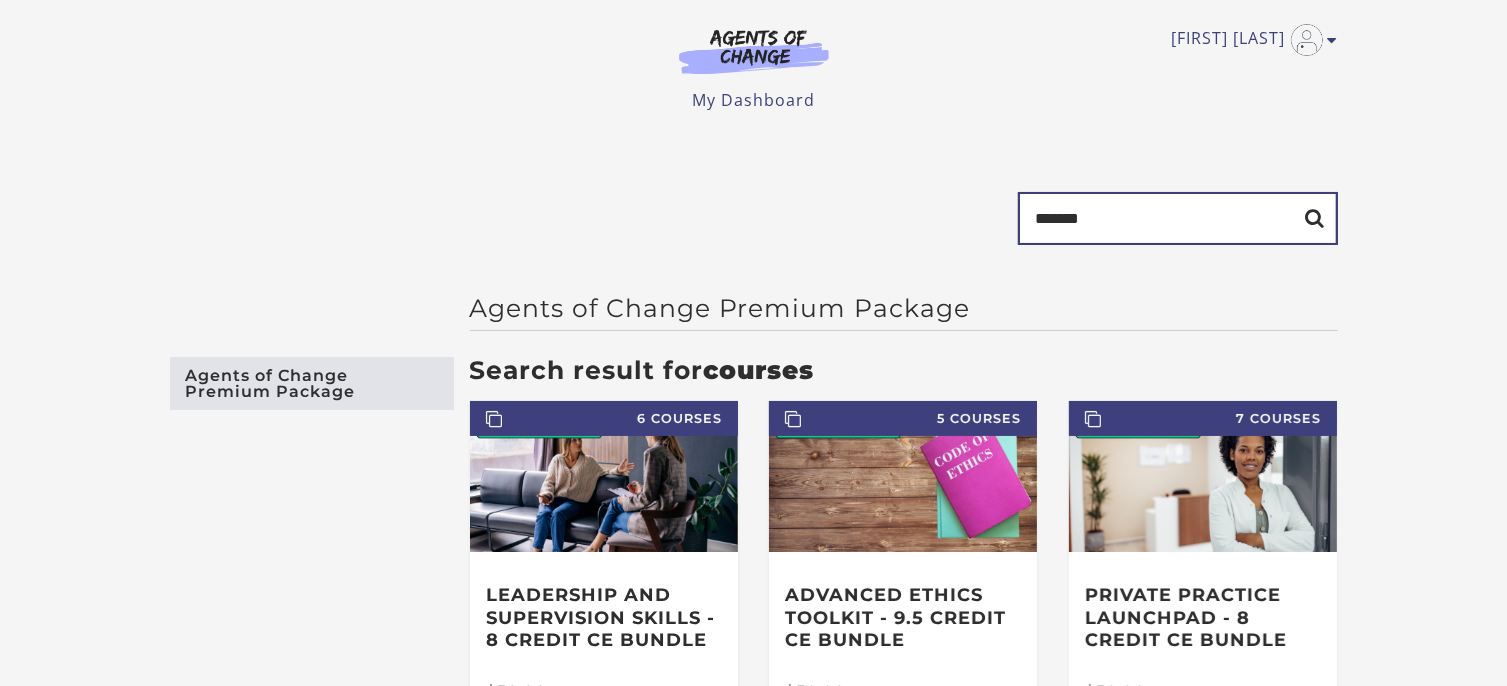 click on "*******" at bounding box center [1178, 218] 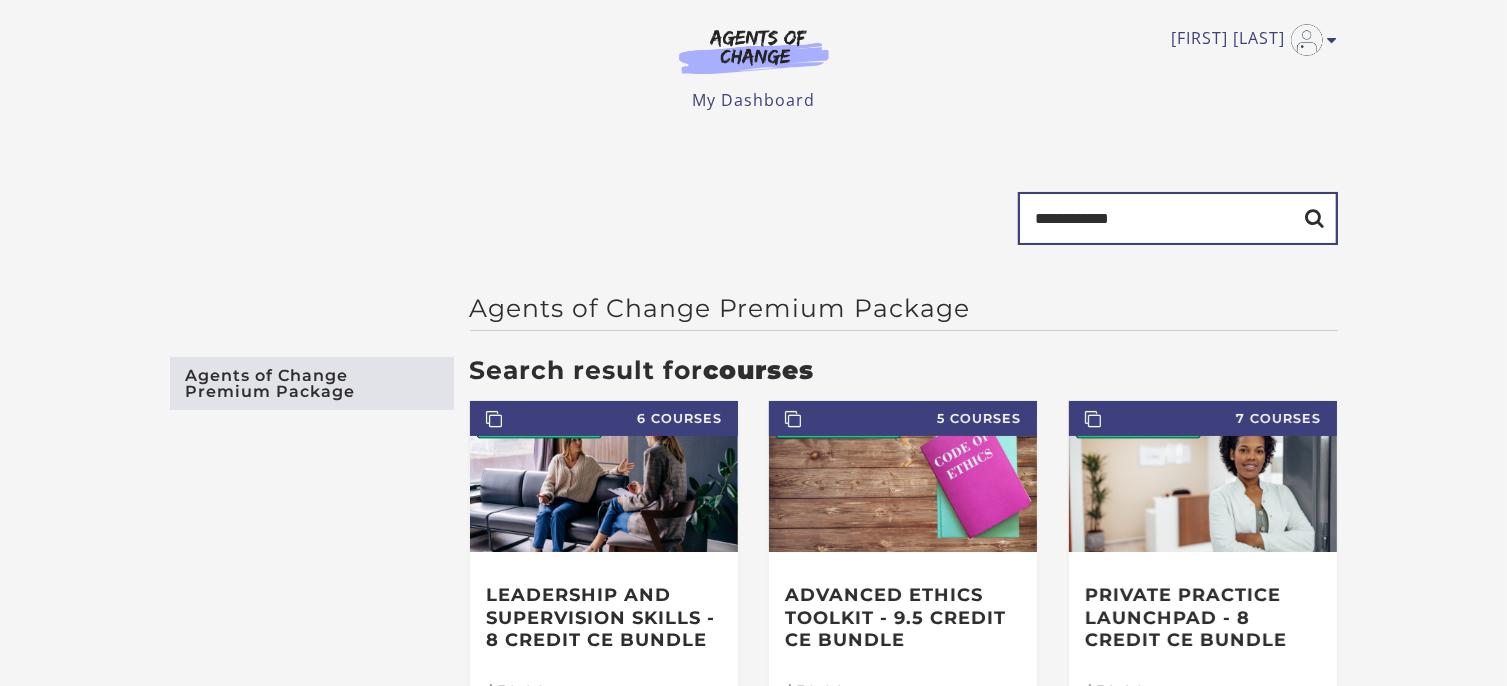 type on "**********" 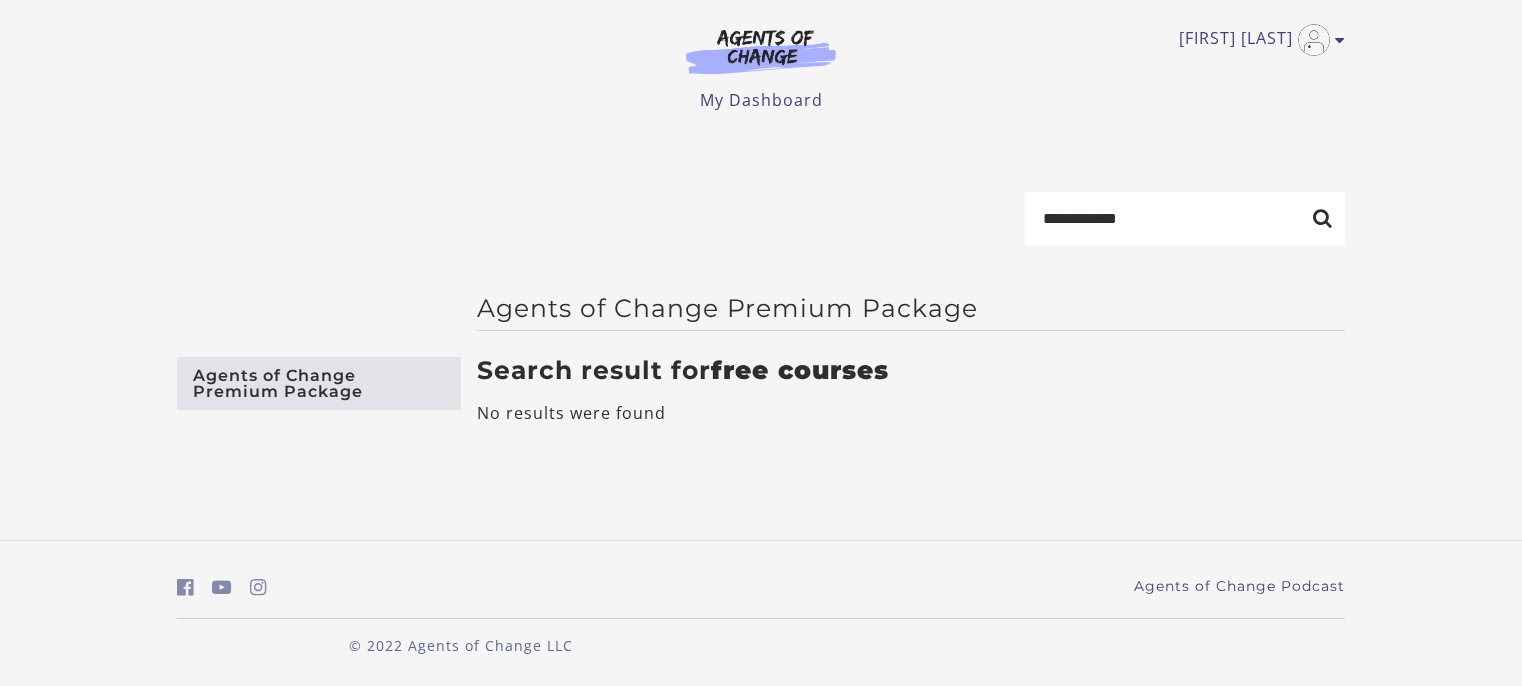 scroll, scrollTop: 0, scrollLeft: 0, axis: both 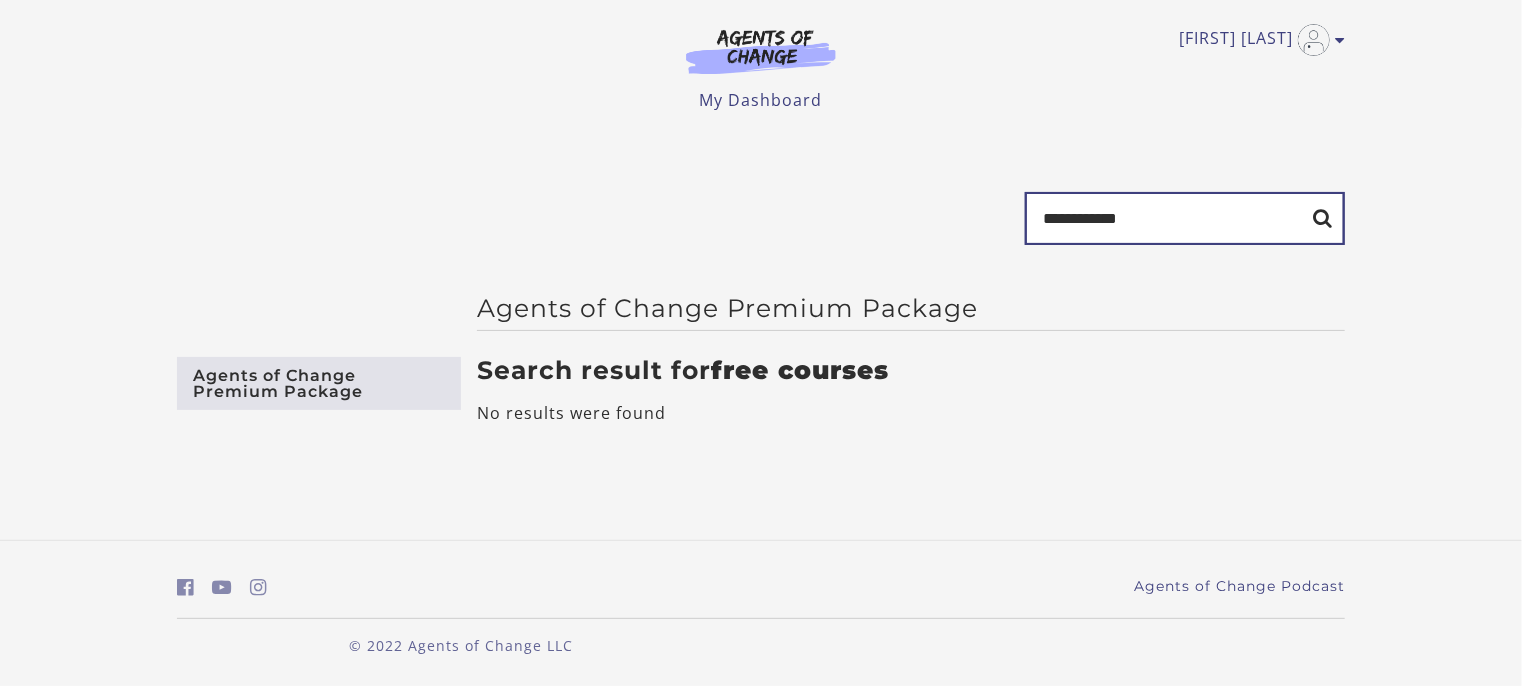 drag, startPoint x: 1144, startPoint y: 219, endPoint x: 1074, endPoint y: 216, distance: 70.064255 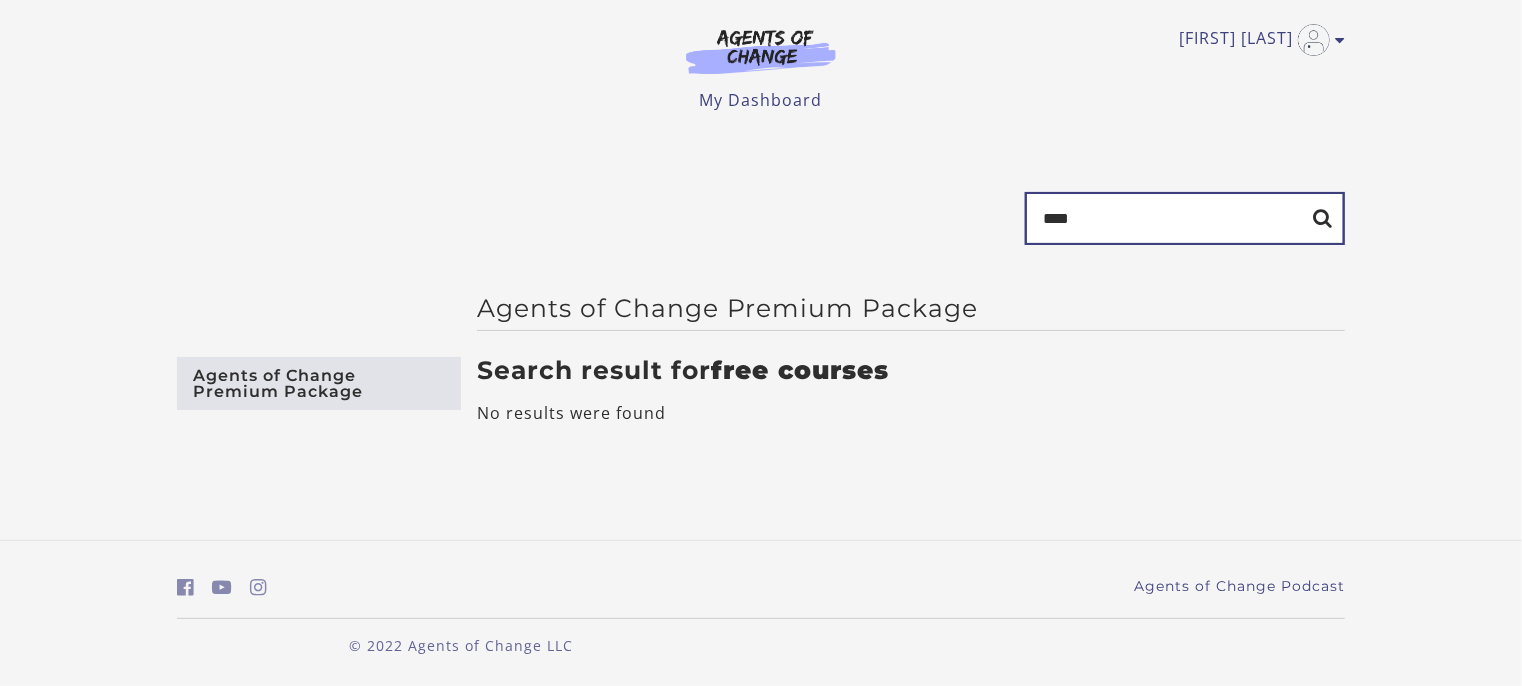 type on "****" 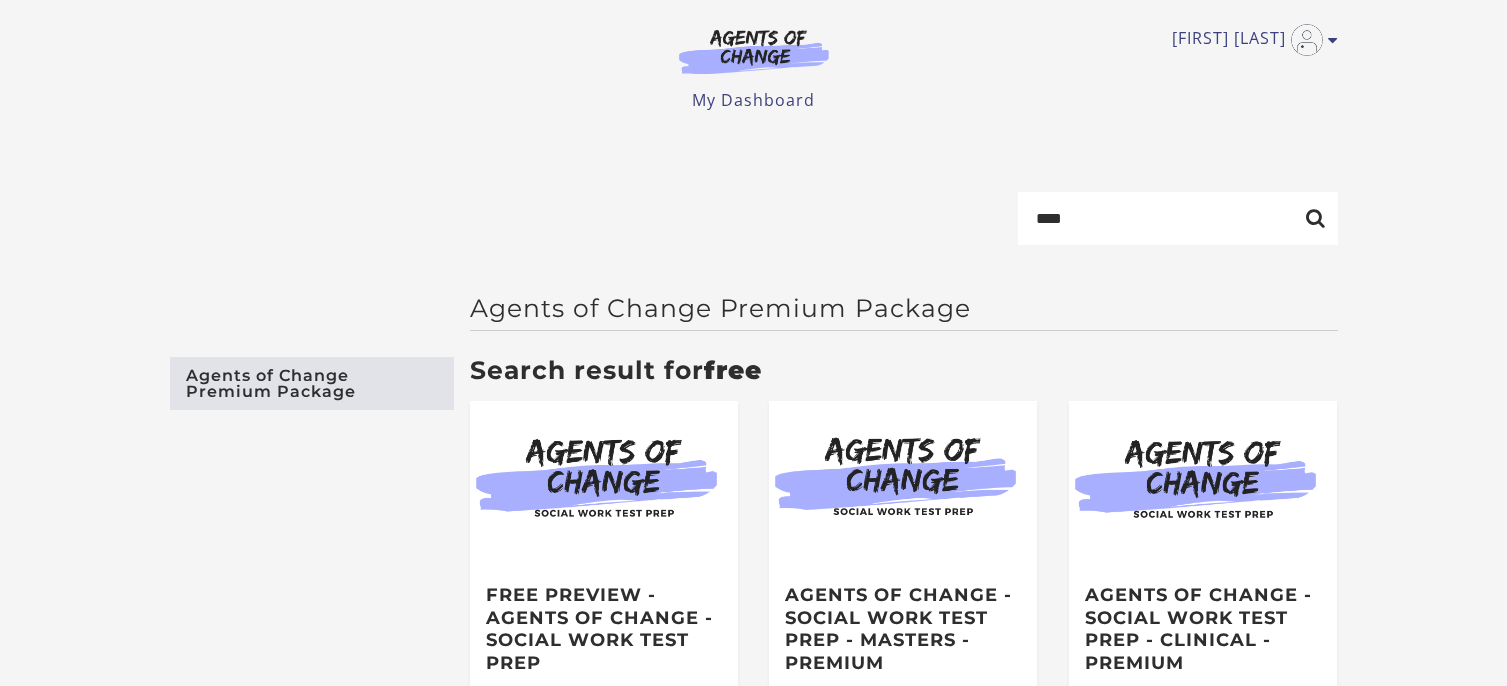 scroll, scrollTop: 0, scrollLeft: 0, axis: both 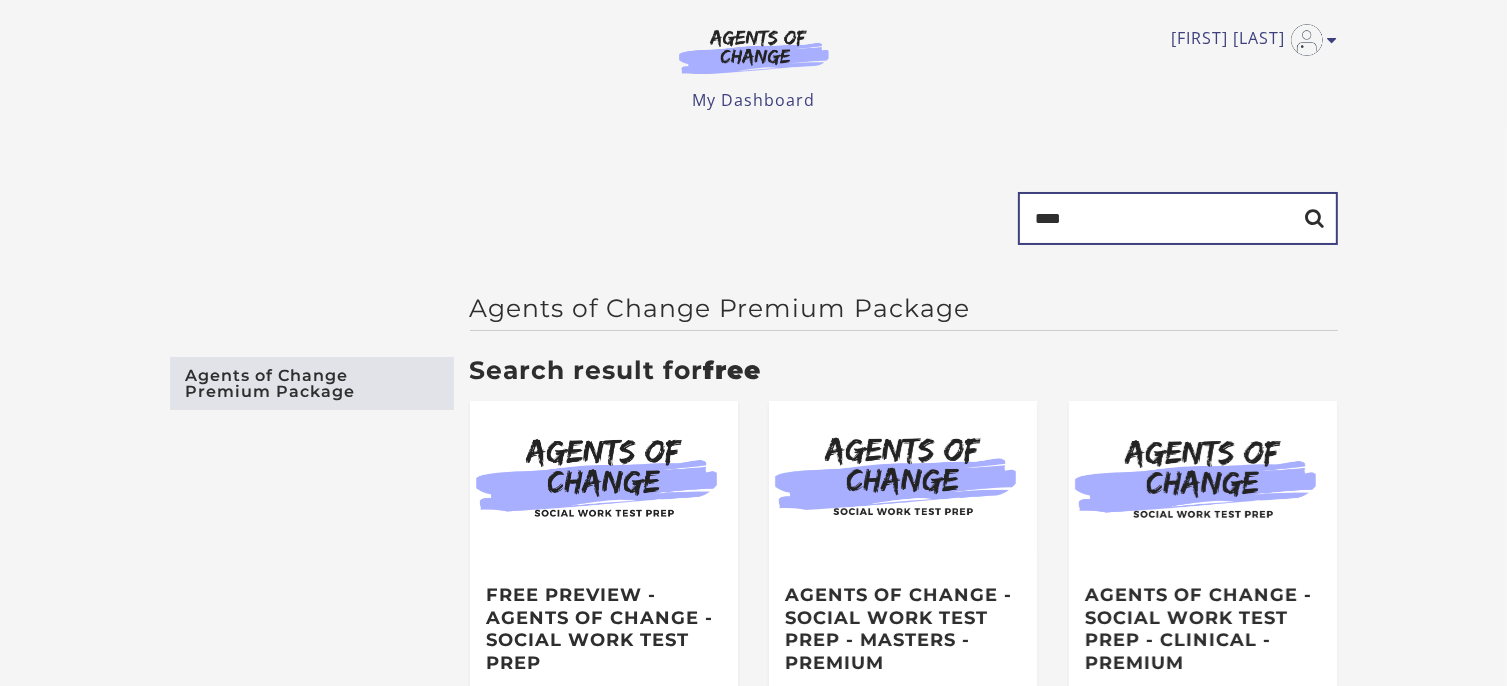 drag, startPoint x: 1077, startPoint y: 214, endPoint x: 1008, endPoint y: 225, distance: 69.87131 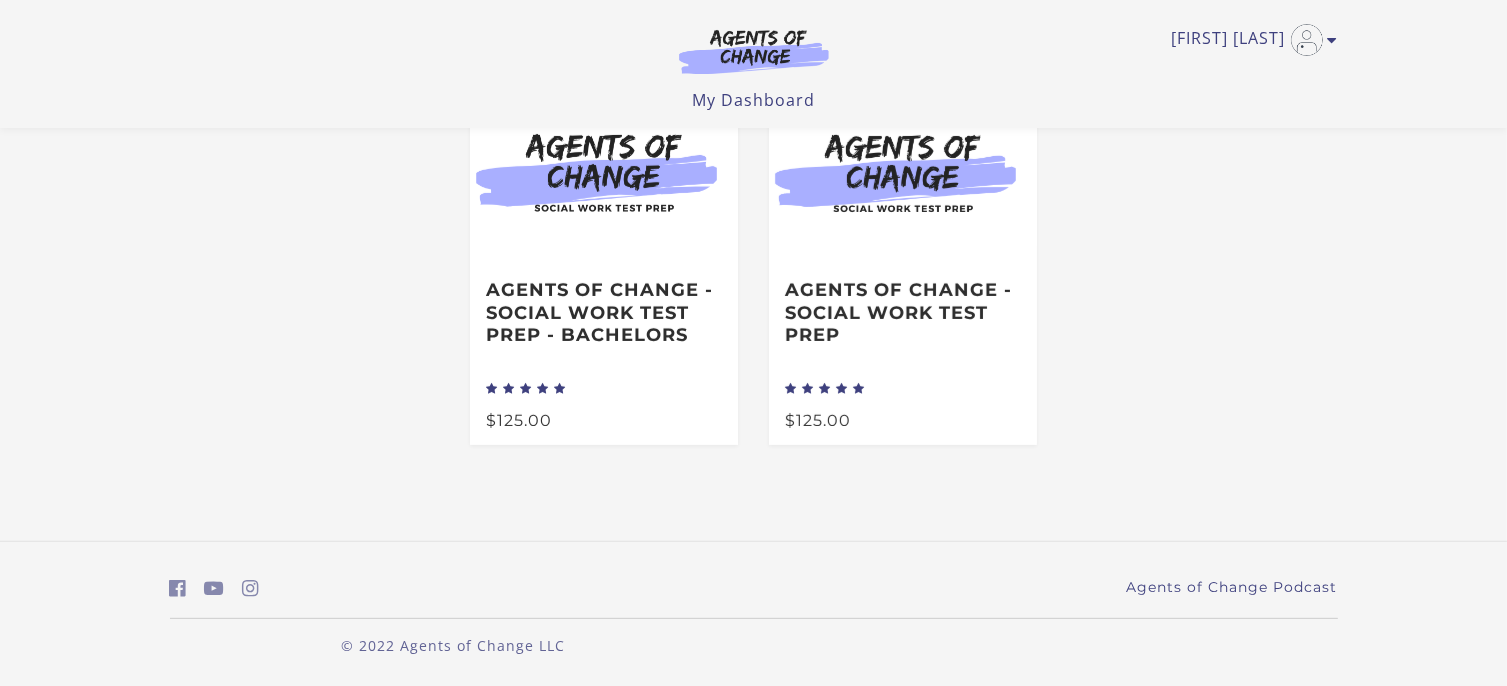 scroll, scrollTop: 0, scrollLeft: 0, axis: both 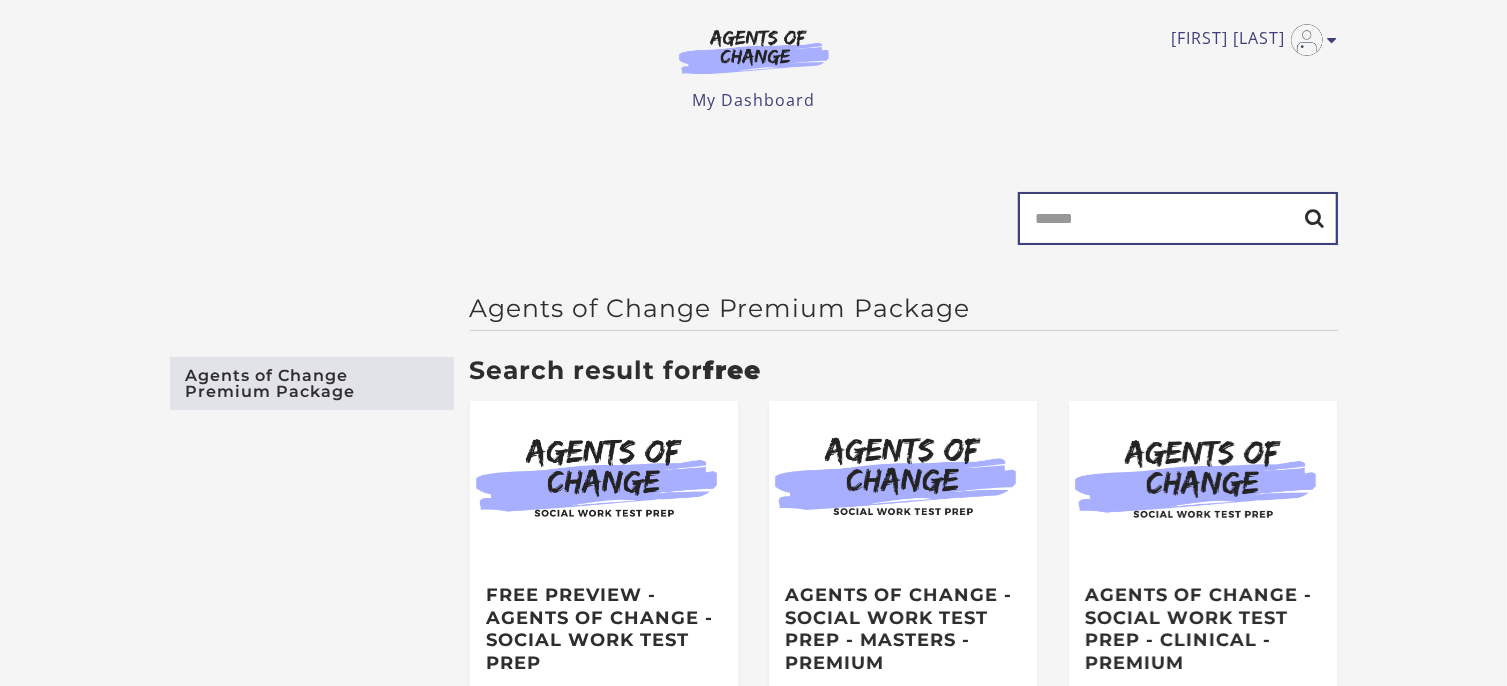 click on "Search" at bounding box center (1178, 218) 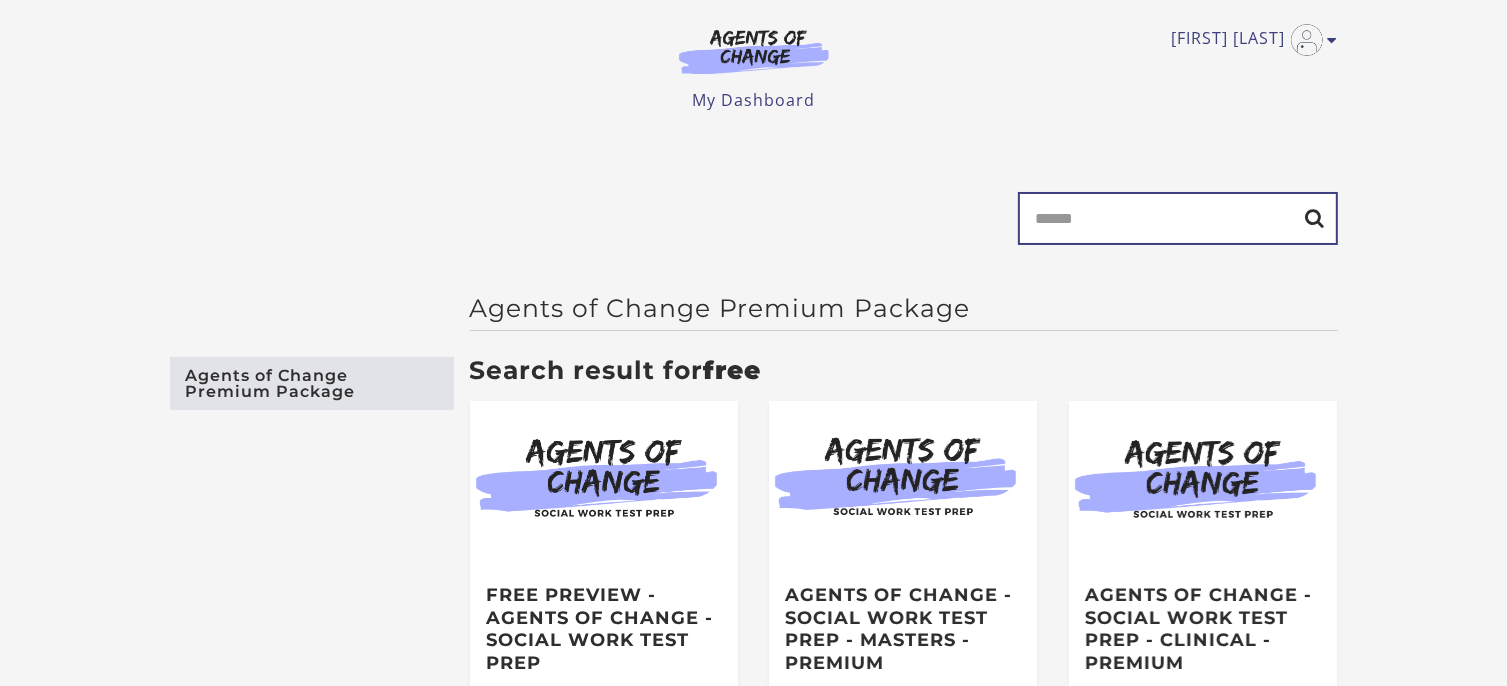 type 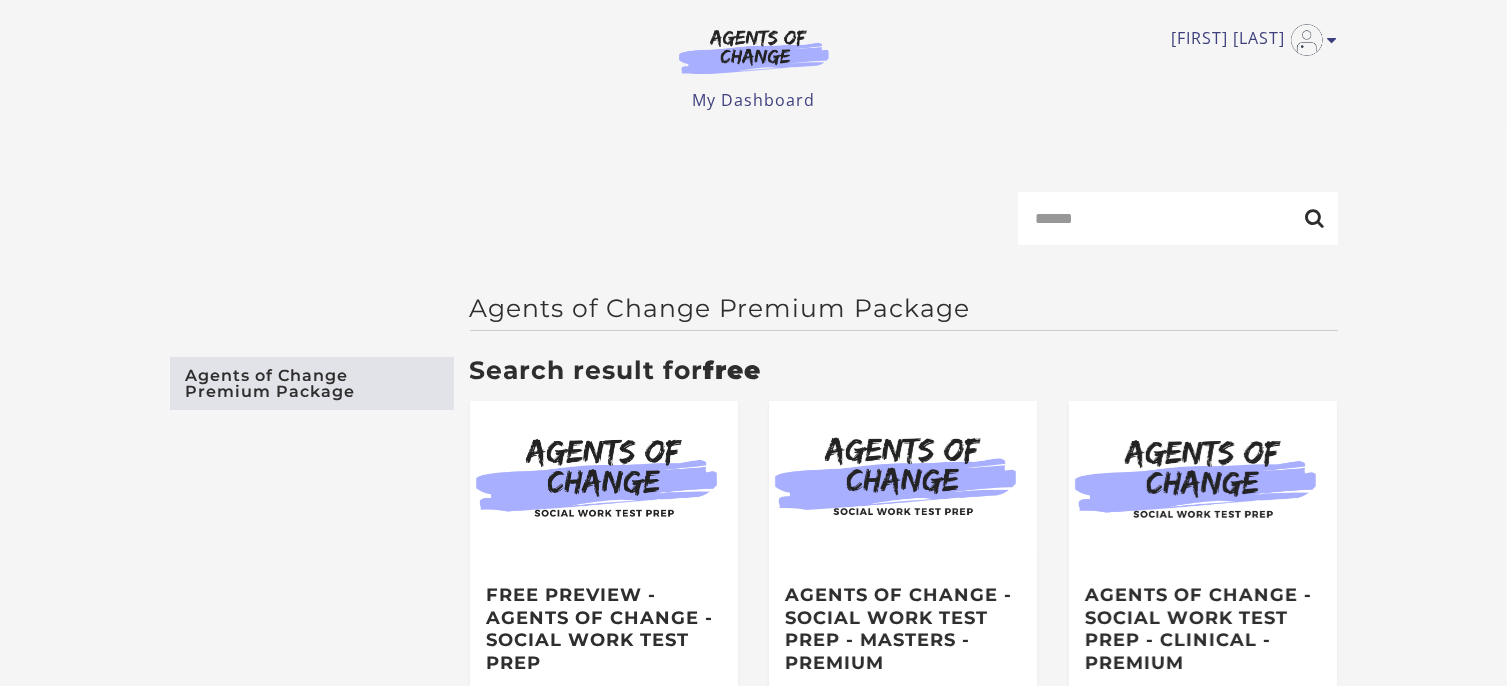 click on "Agents of Change Premium Package" at bounding box center (312, 383) 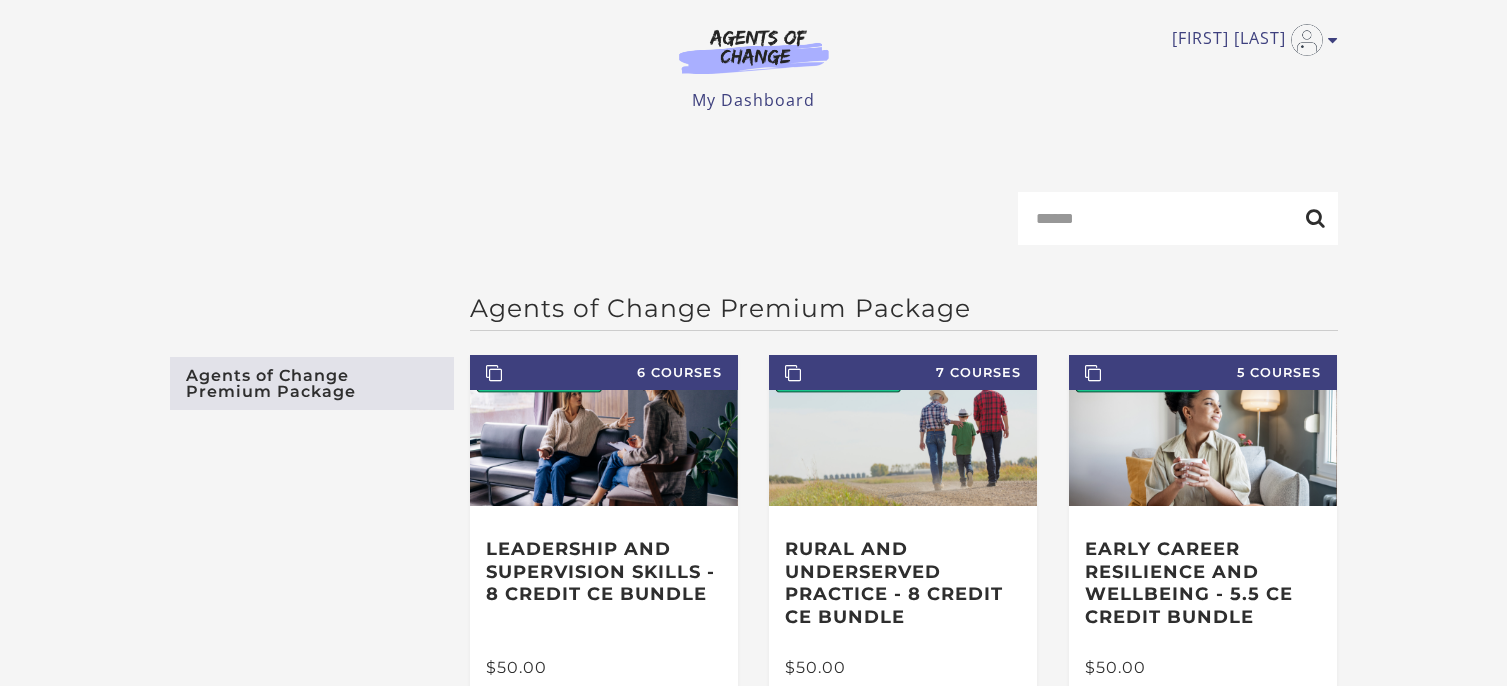 scroll, scrollTop: 0, scrollLeft: 0, axis: both 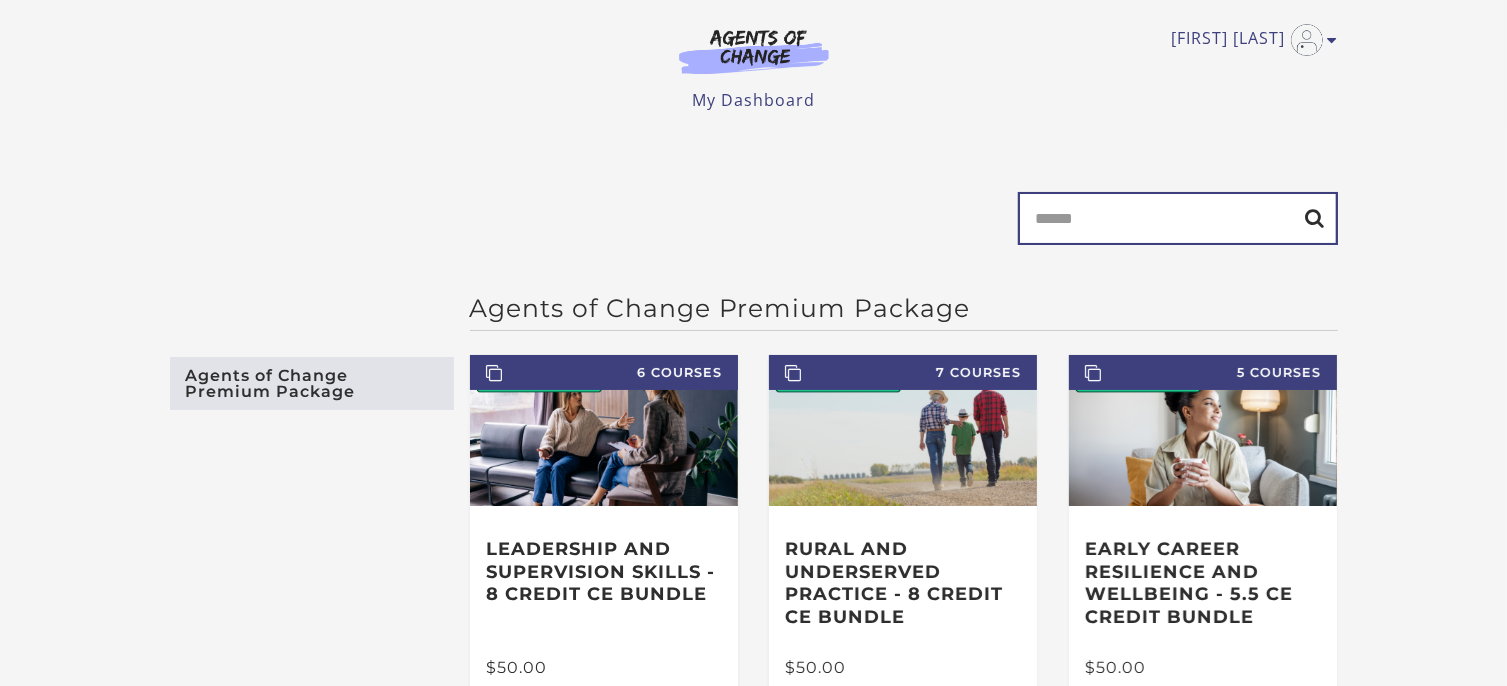 click on "Search" at bounding box center [1178, 218] 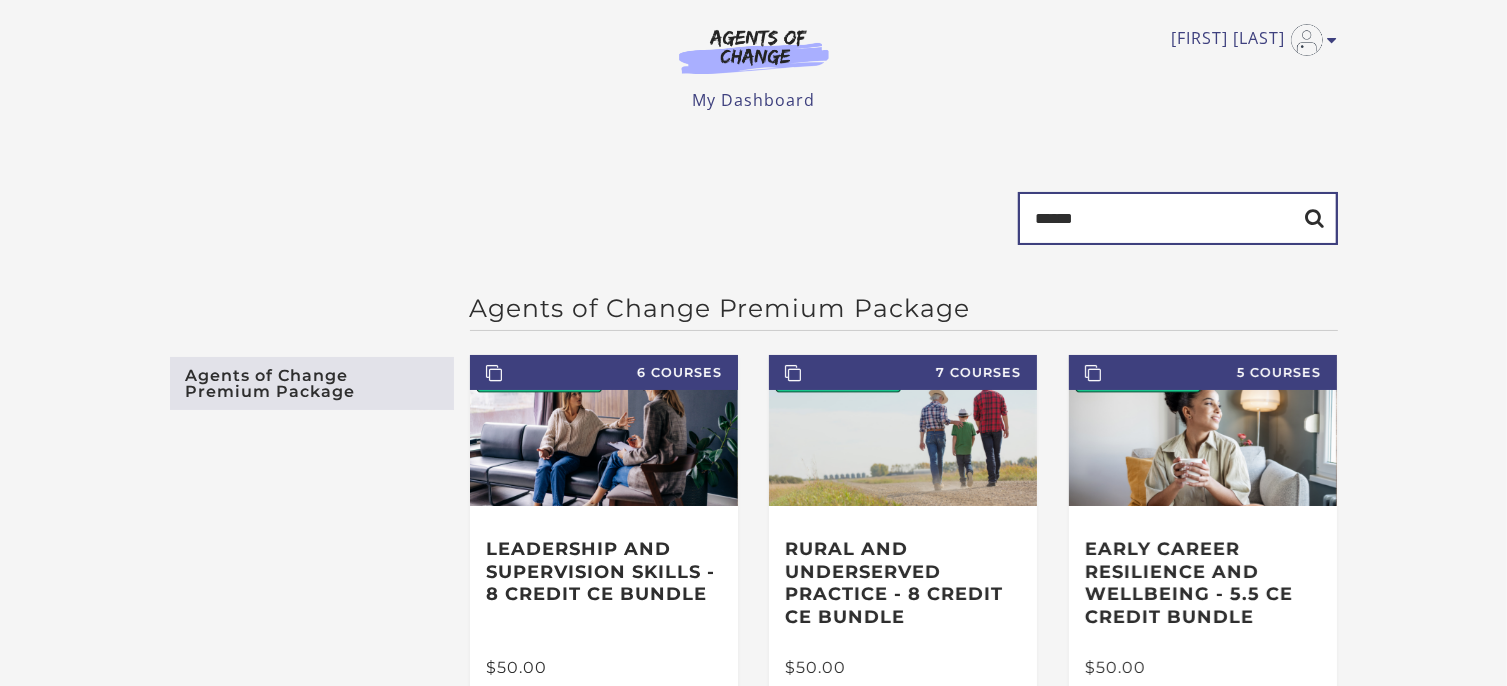 type on "******" 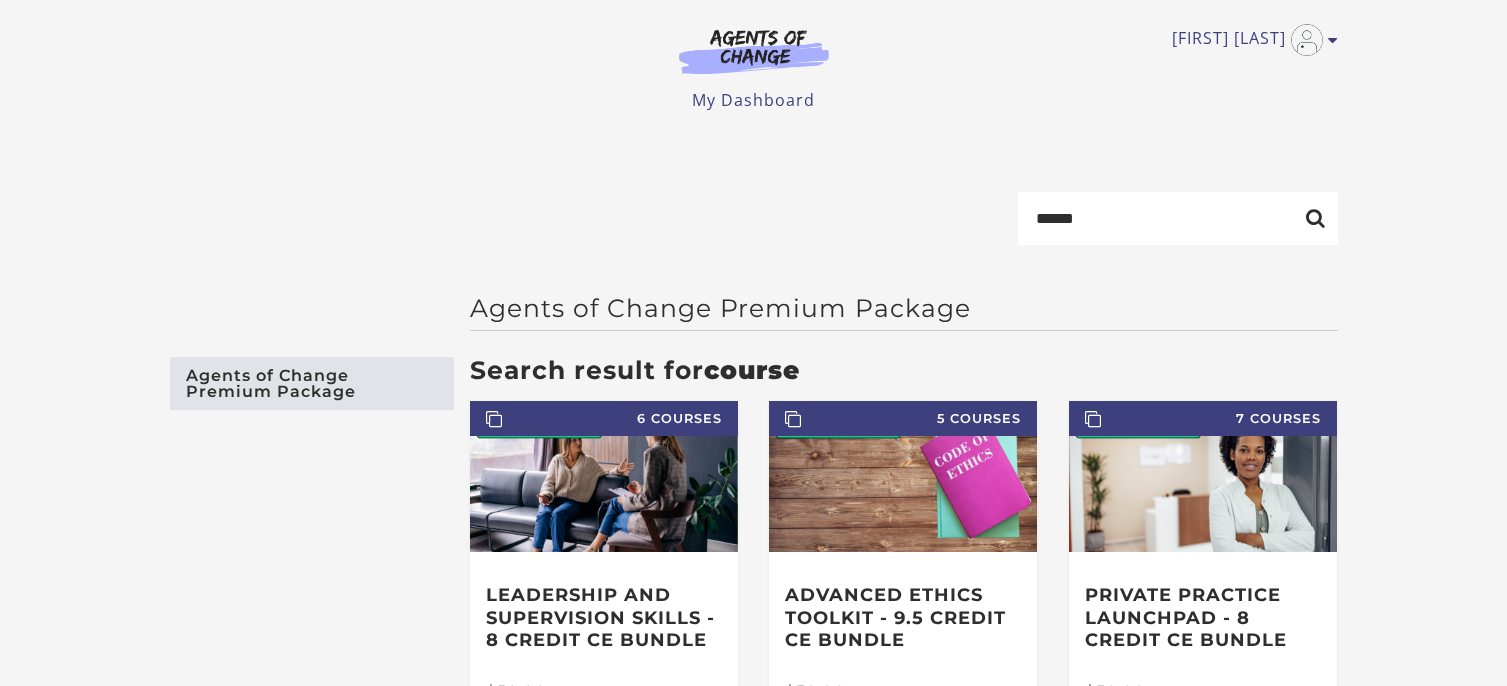 scroll, scrollTop: 0, scrollLeft: 0, axis: both 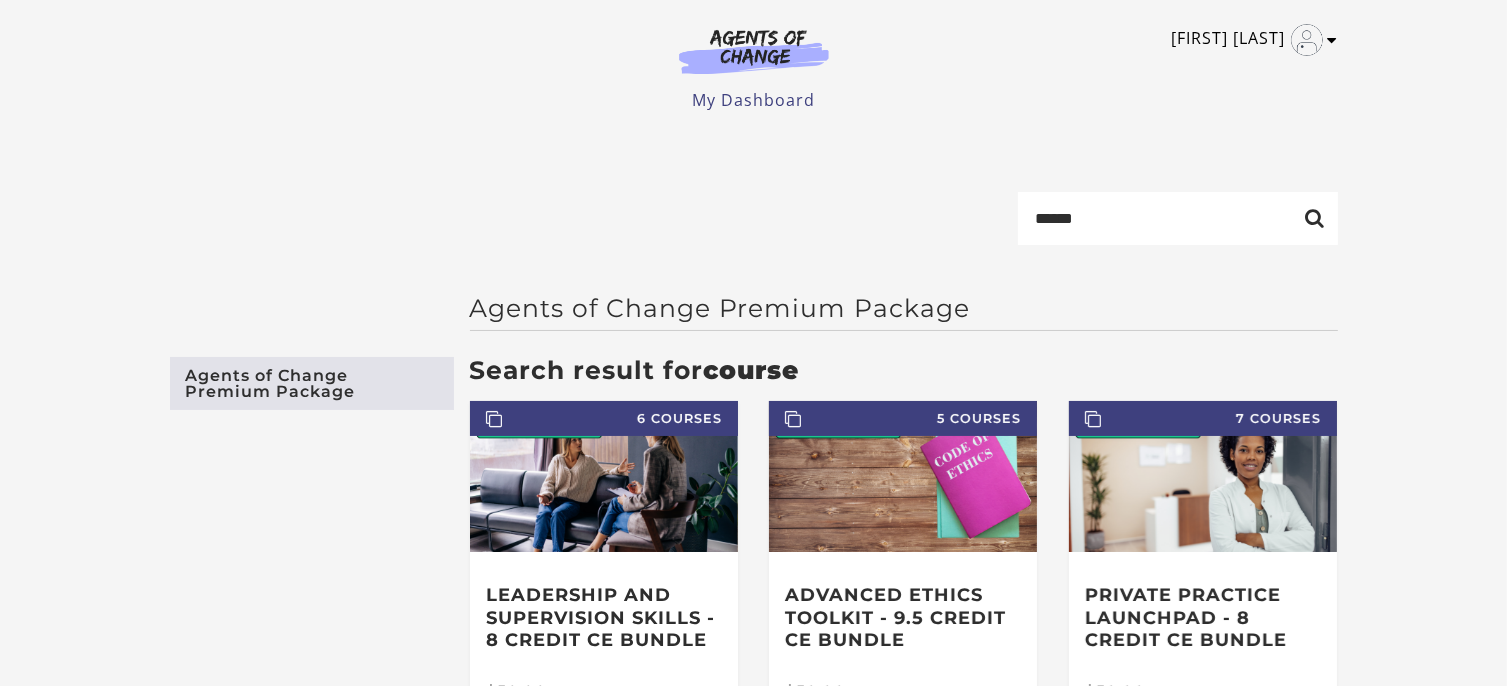 click at bounding box center [1333, 40] 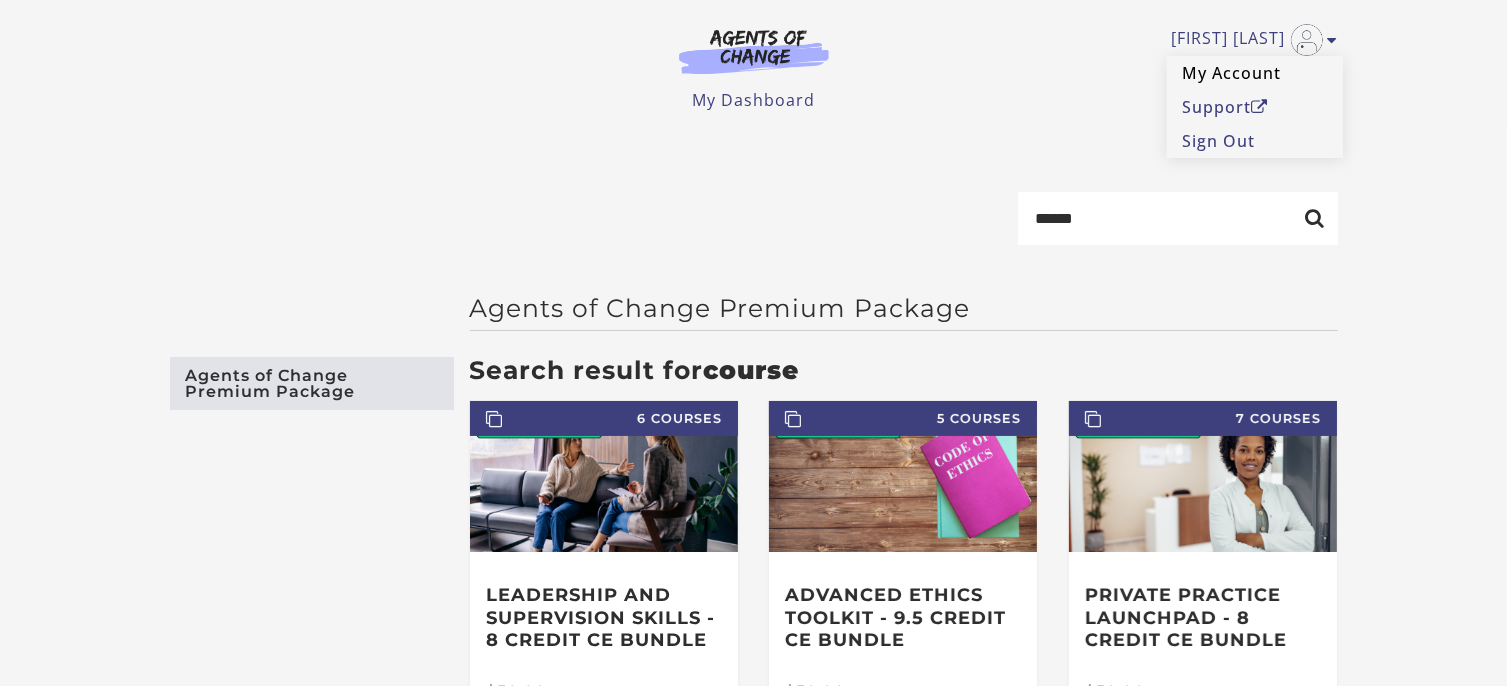 click on "My Account" at bounding box center [1255, 73] 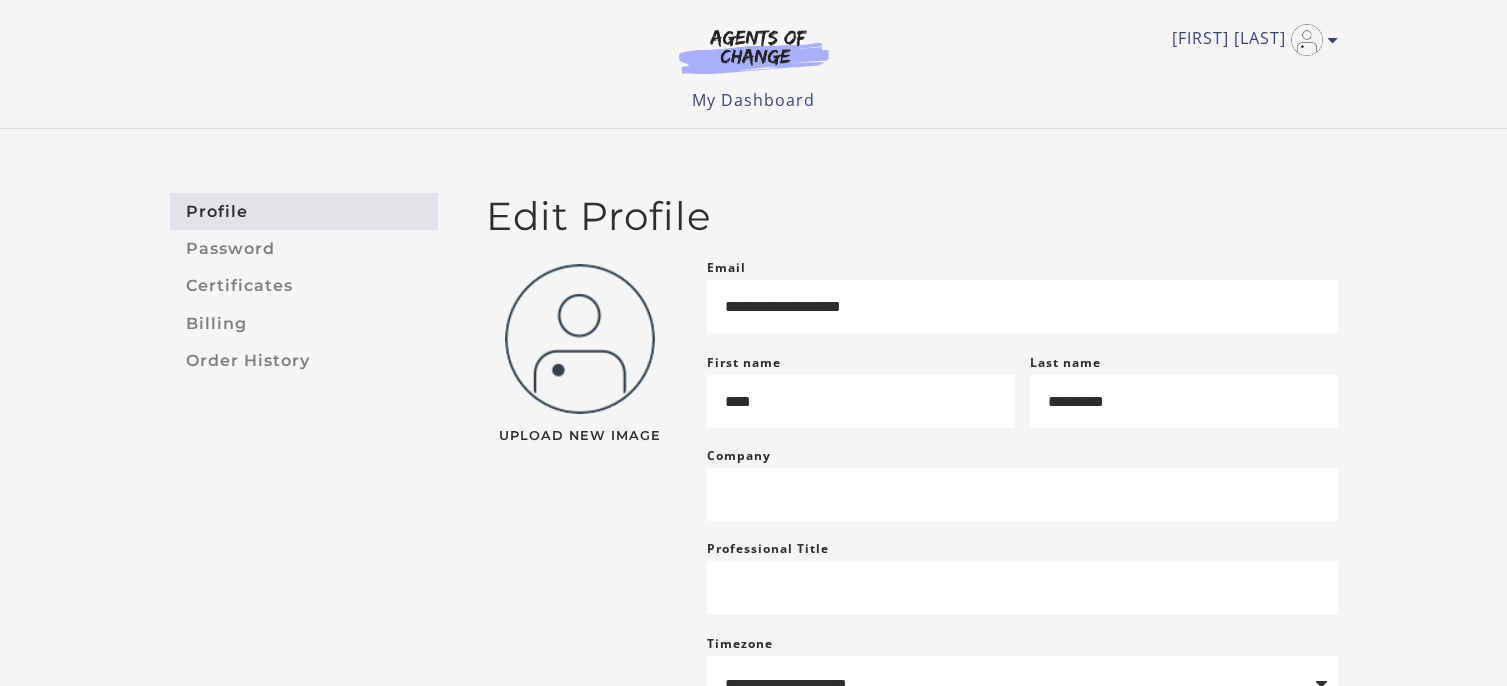 scroll, scrollTop: 0, scrollLeft: 0, axis: both 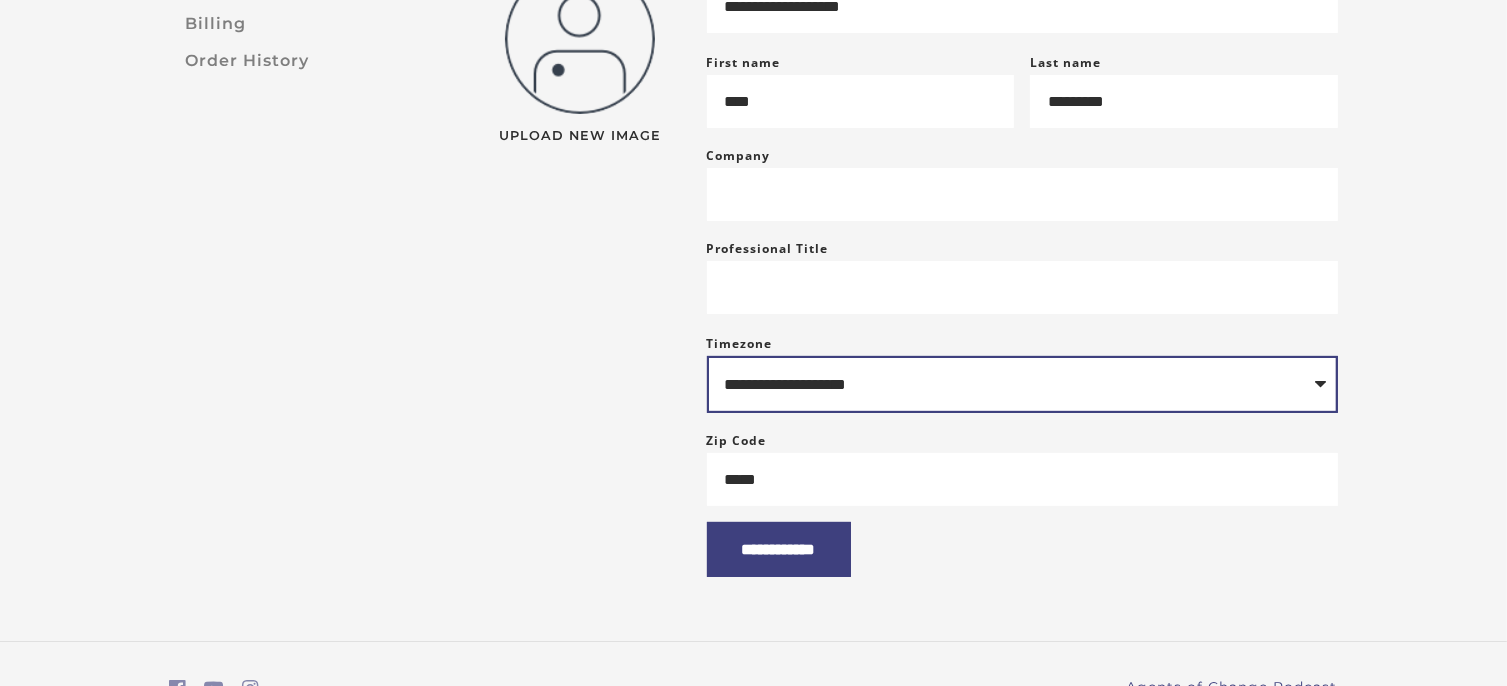 click on "**********" at bounding box center (1022, 384) 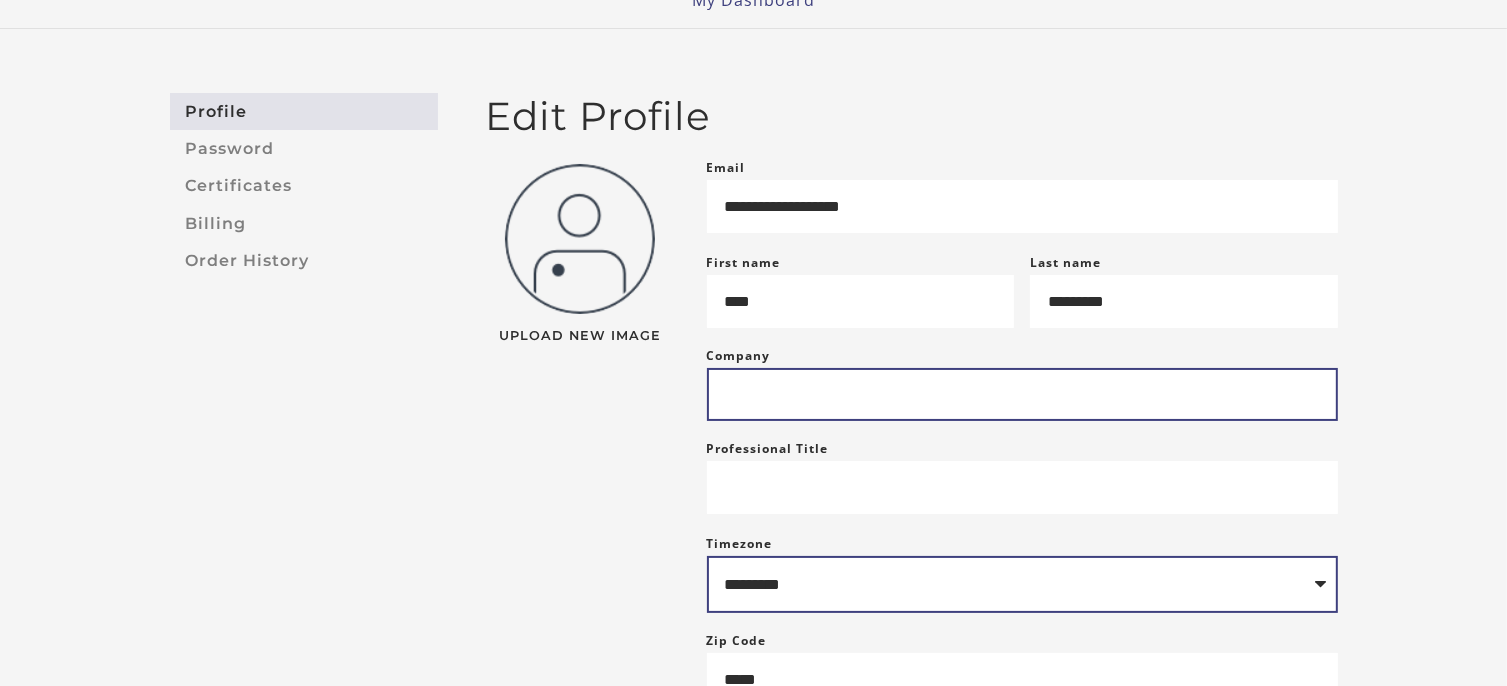 scroll, scrollTop: 418, scrollLeft: 0, axis: vertical 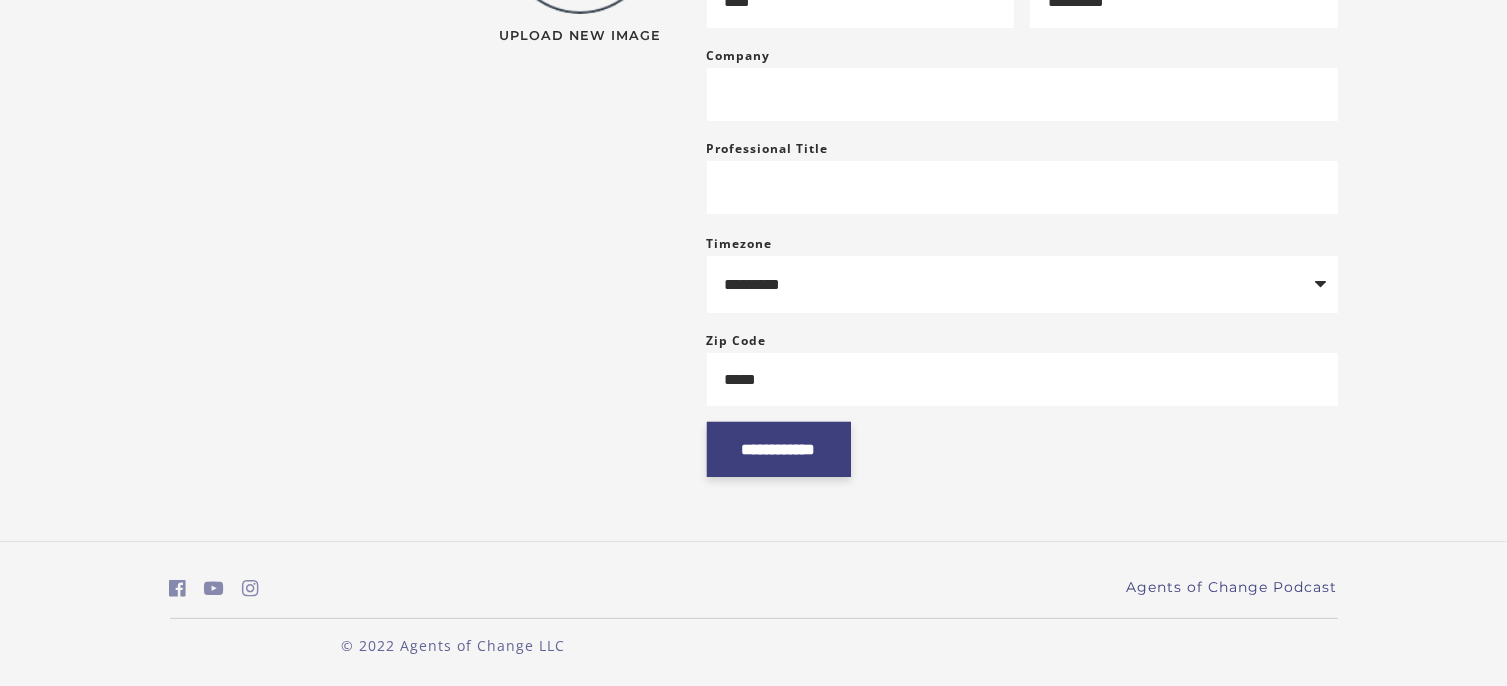 click on "**********" at bounding box center [779, 449] 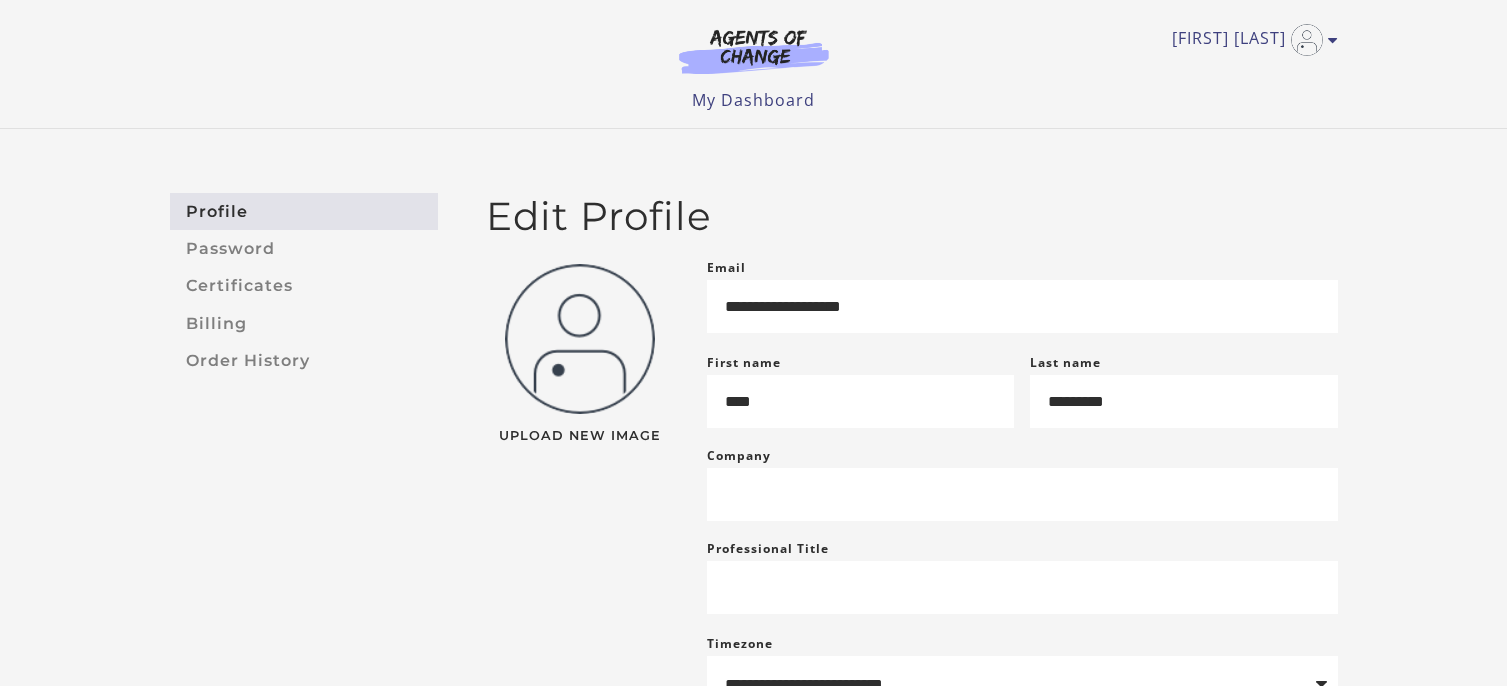 scroll, scrollTop: 0, scrollLeft: 0, axis: both 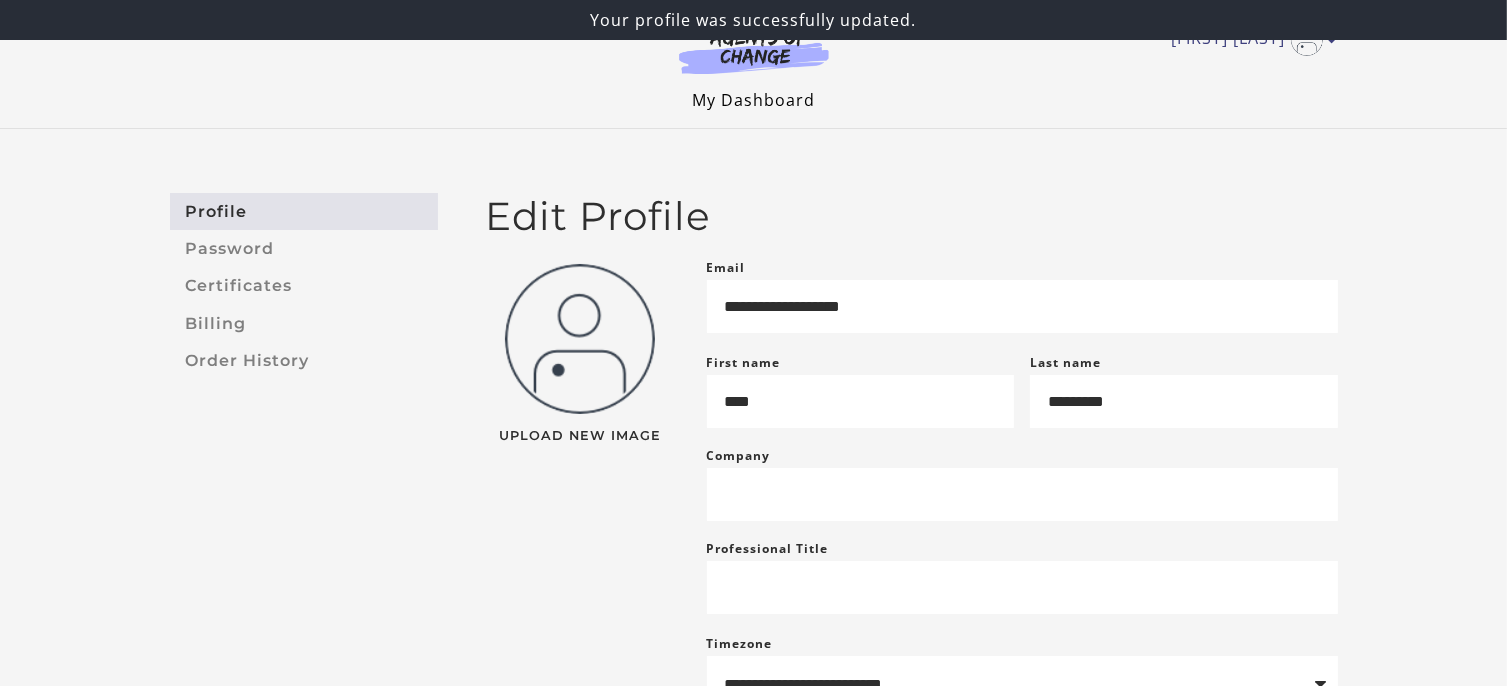 click on "My Dashboard" at bounding box center [753, 100] 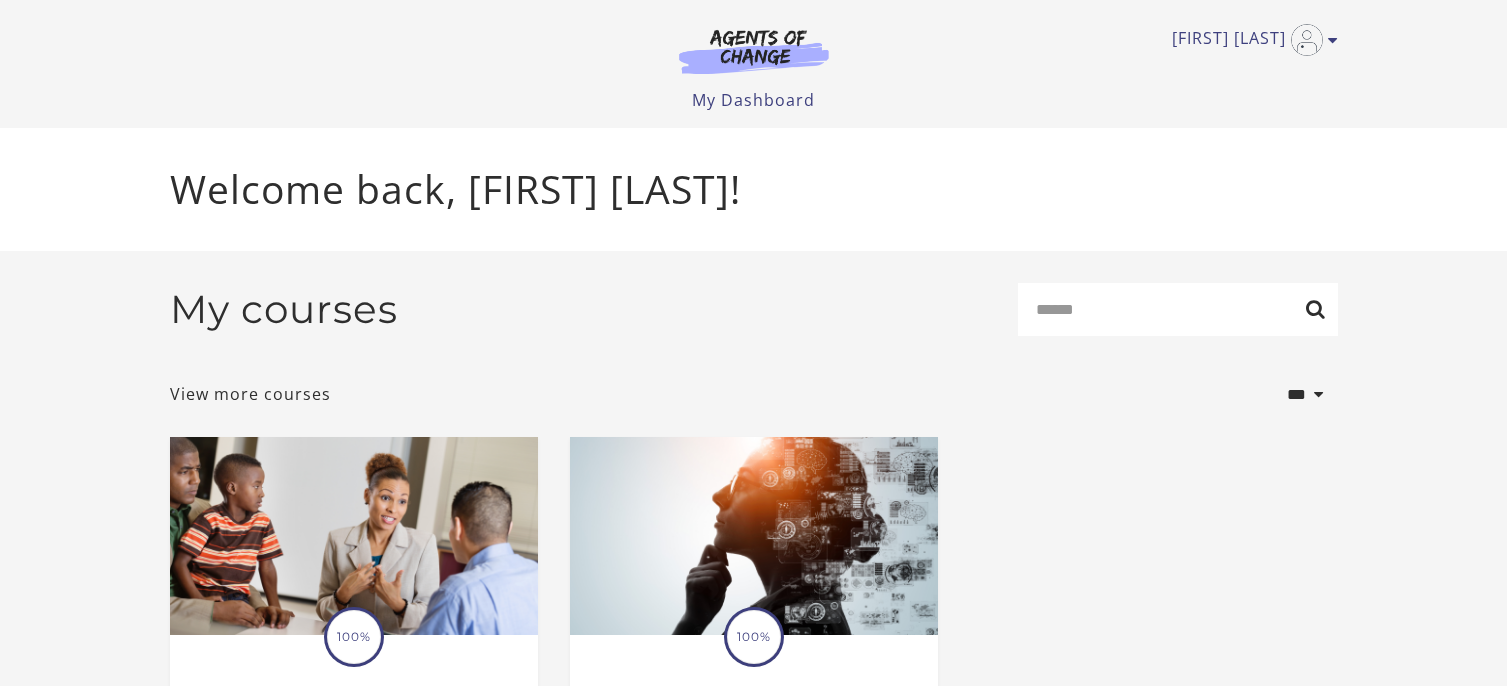 scroll, scrollTop: 0, scrollLeft: 0, axis: both 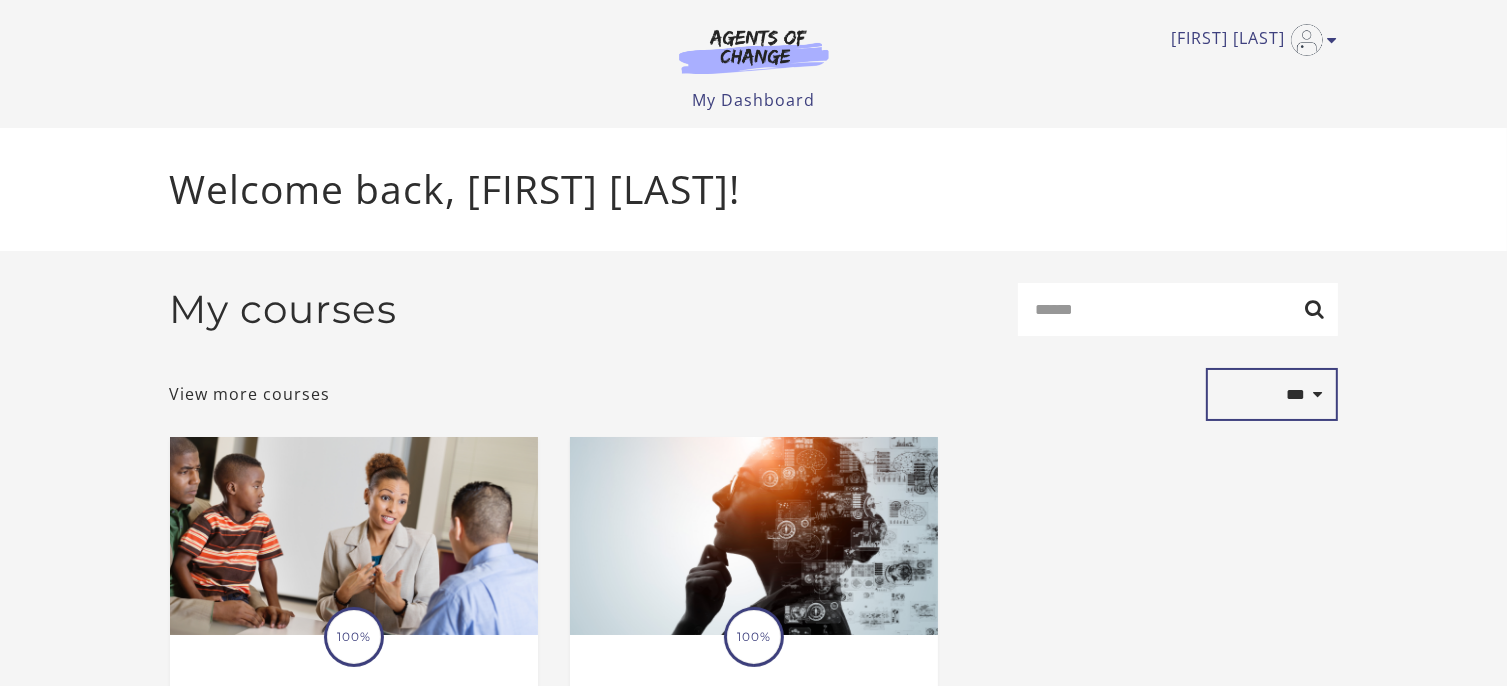 click on "**********" at bounding box center (1272, 395) 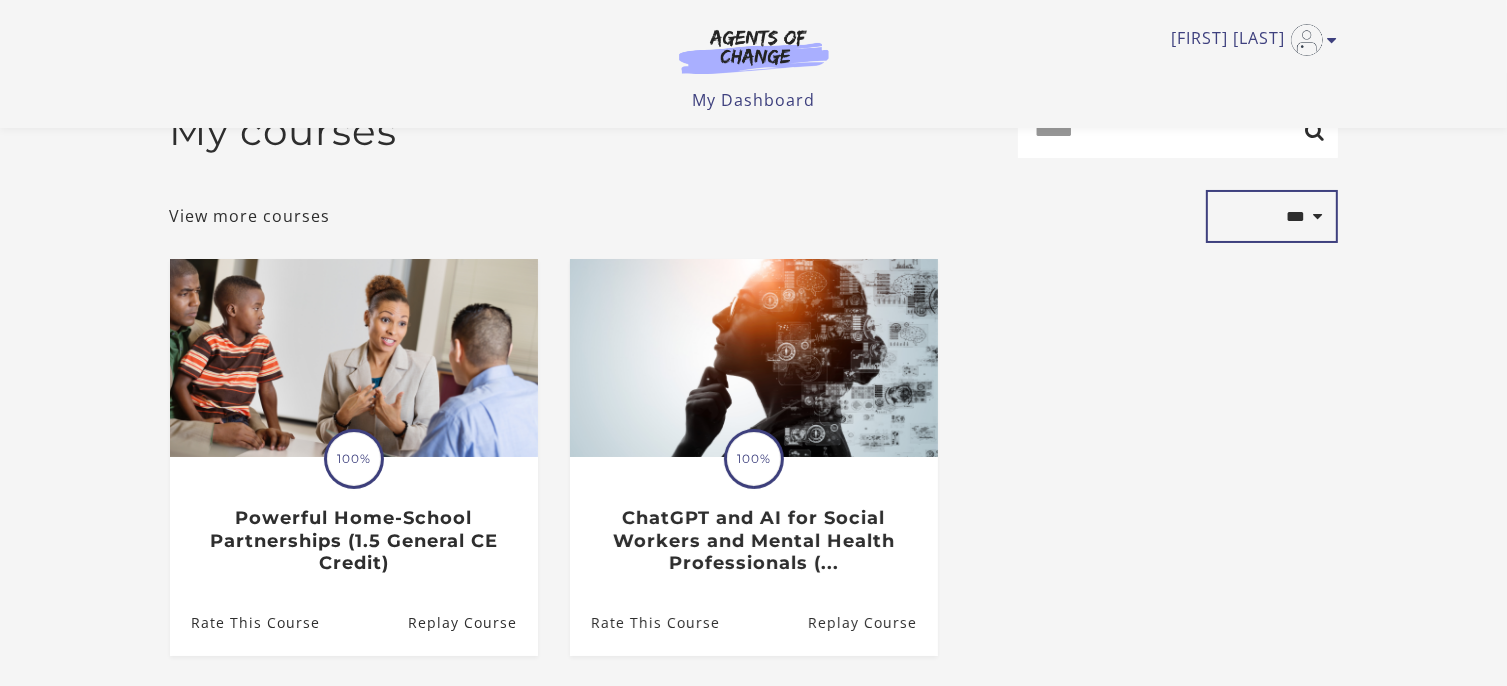 scroll, scrollTop: 0, scrollLeft: 0, axis: both 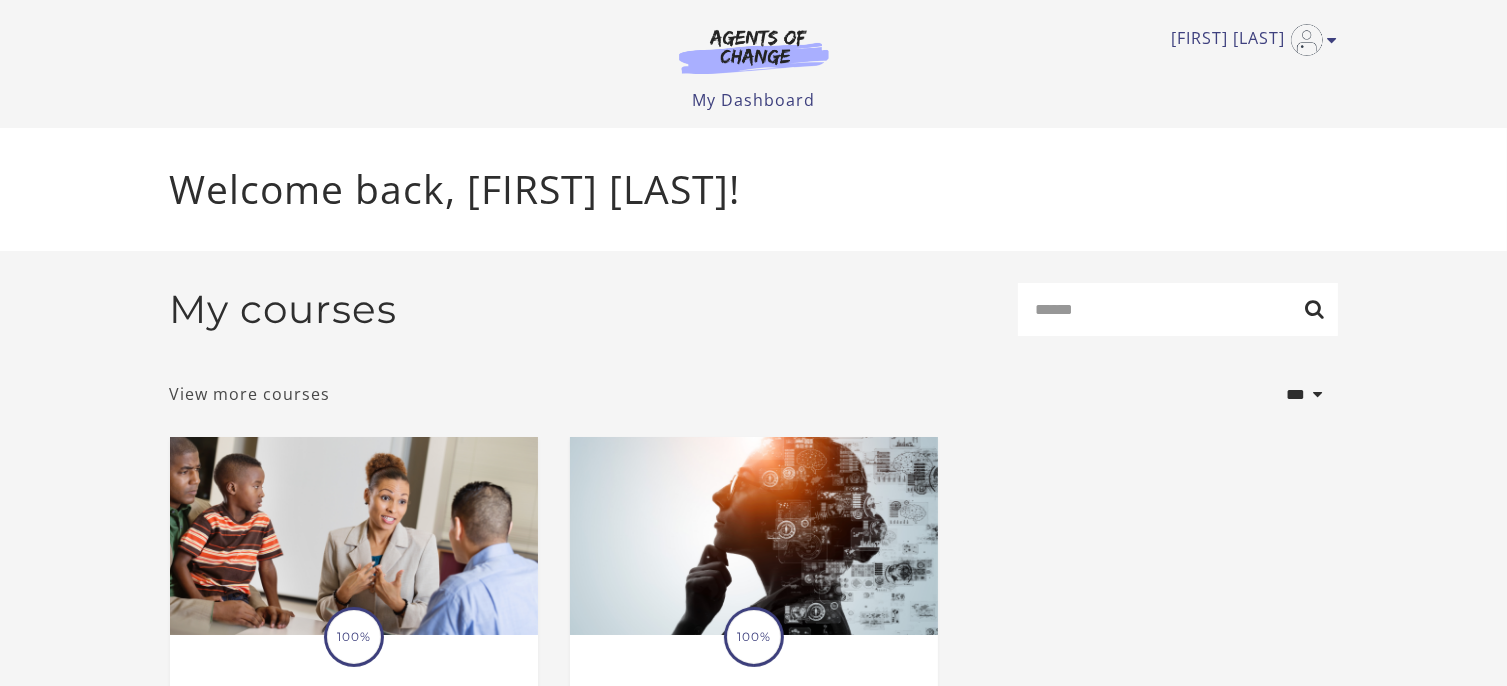 click on "View more courses" at bounding box center (250, 394) 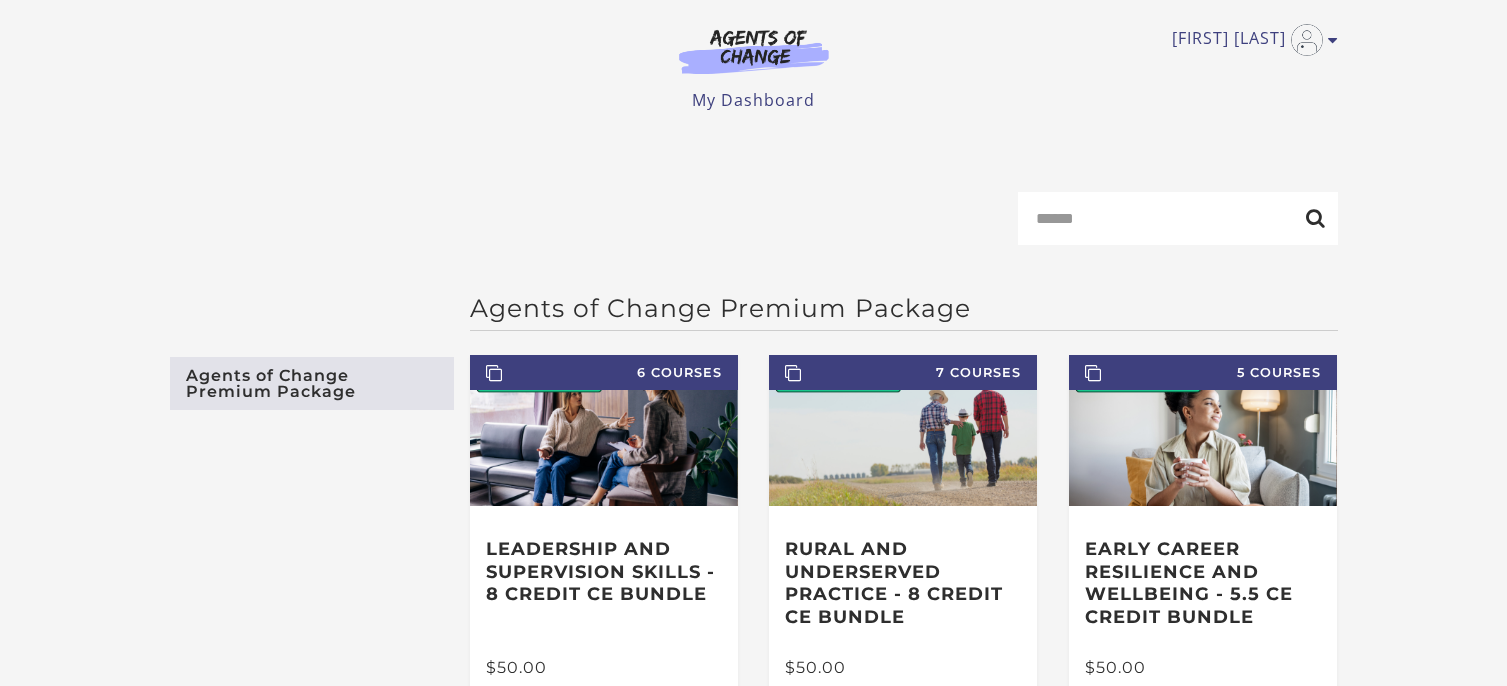 scroll, scrollTop: 0, scrollLeft: 0, axis: both 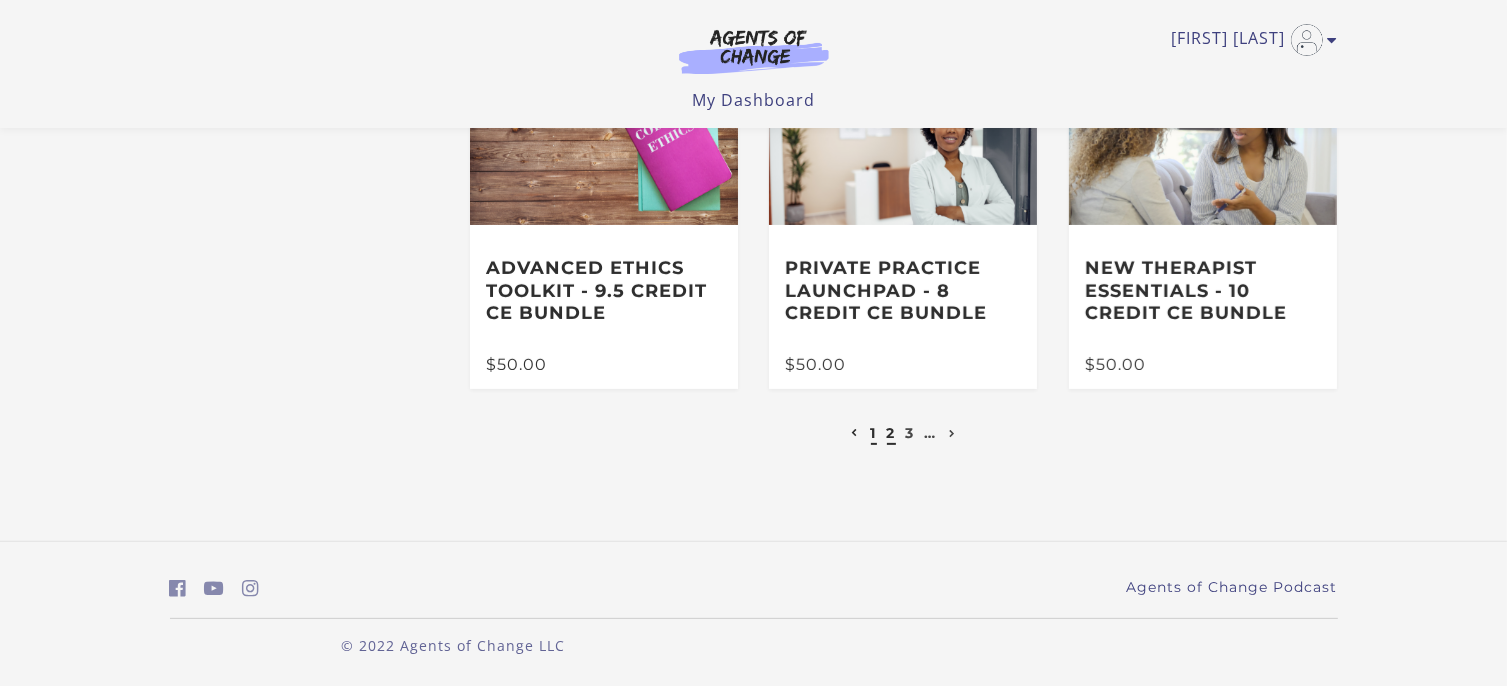 click on "2" at bounding box center [891, 433] 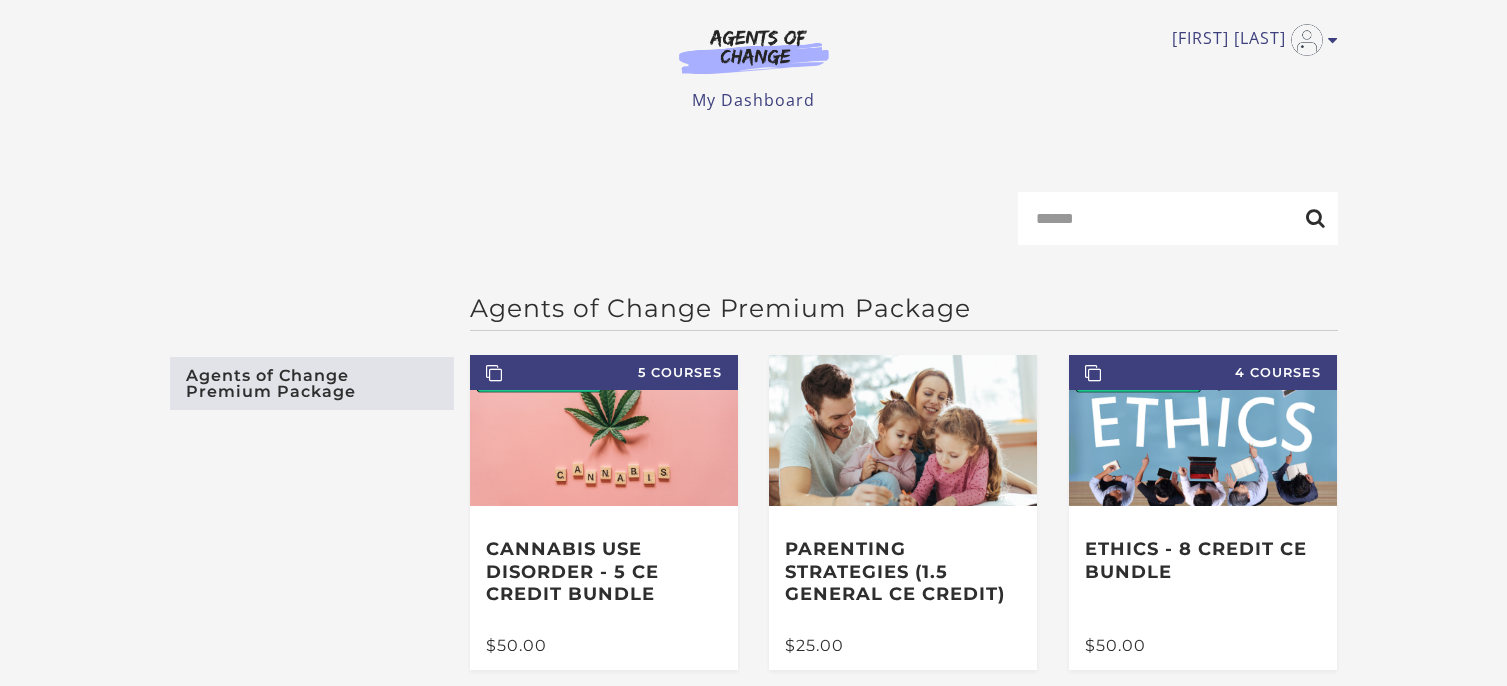 scroll, scrollTop: 0, scrollLeft: 0, axis: both 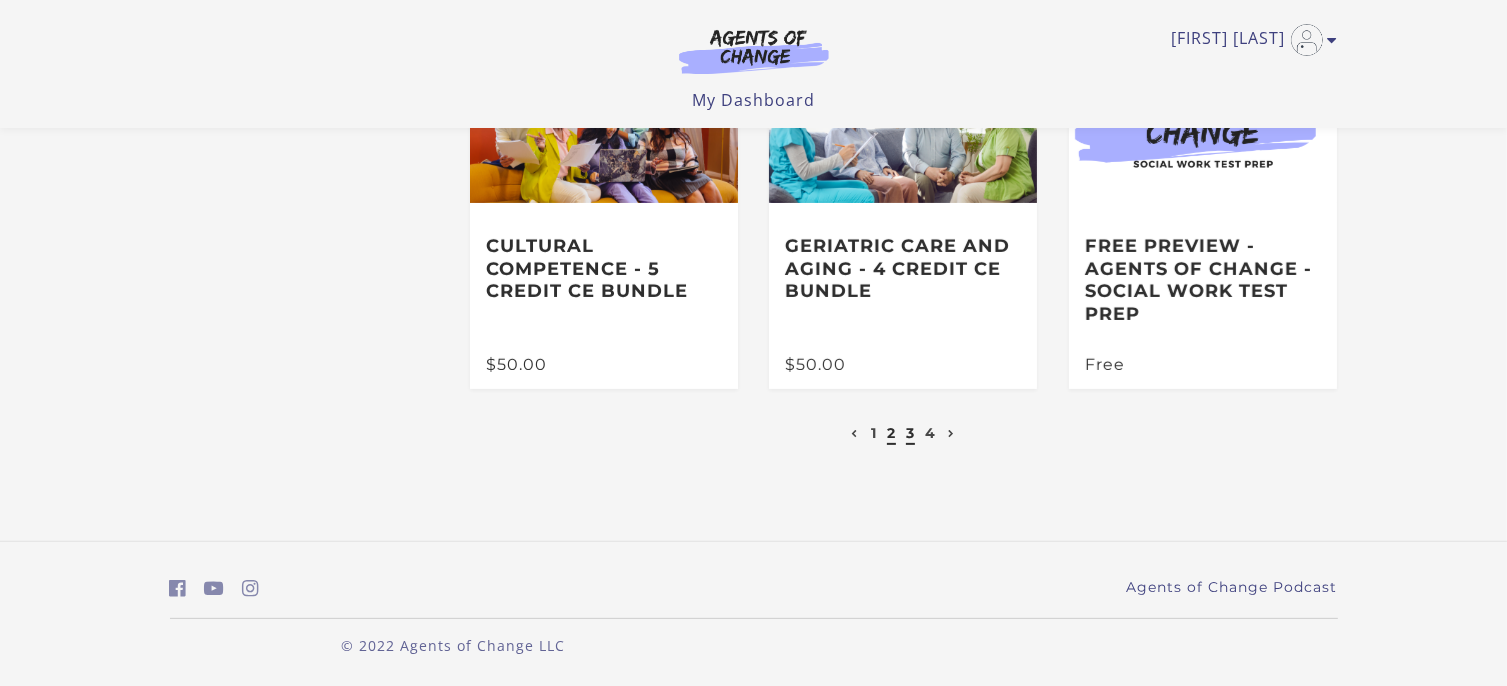 click on "3" at bounding box center [910, 433] 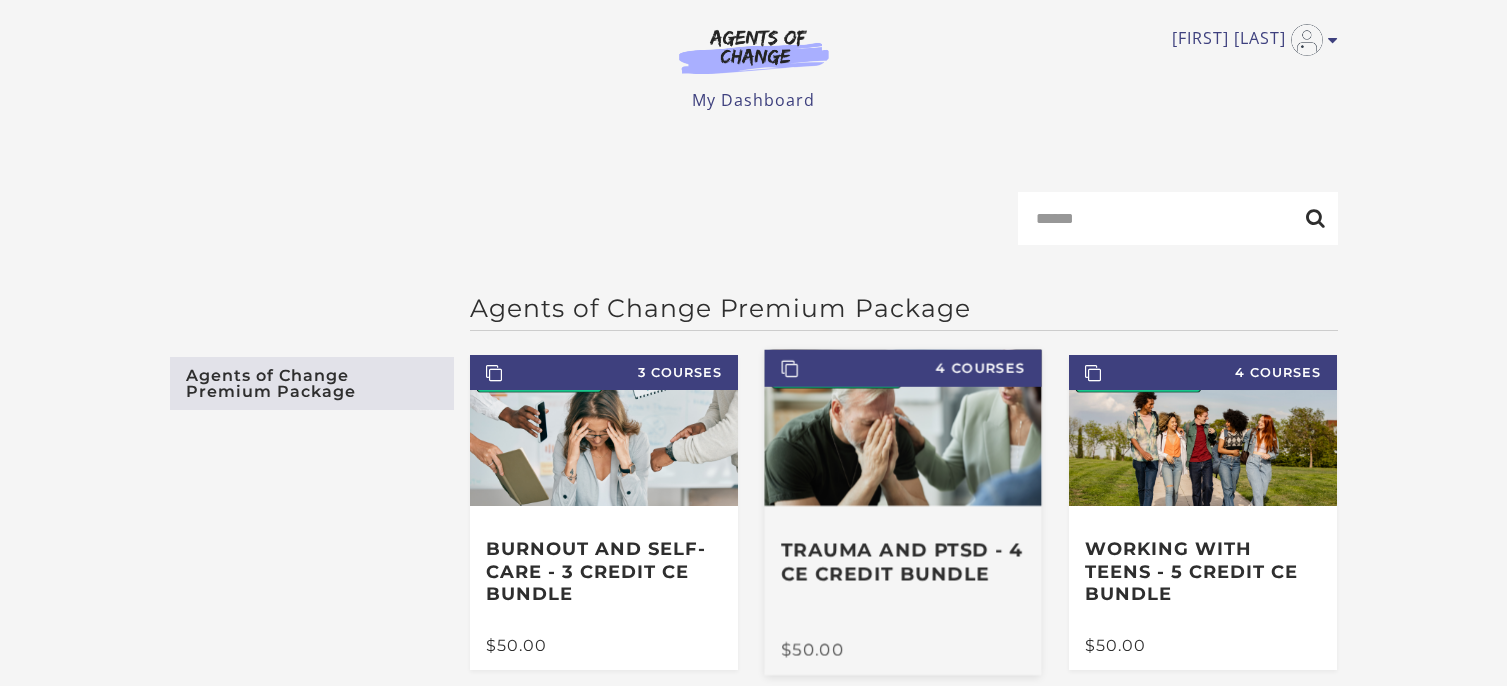 scroll, scrollTop: 0, scrollLeft: 0, axis: both 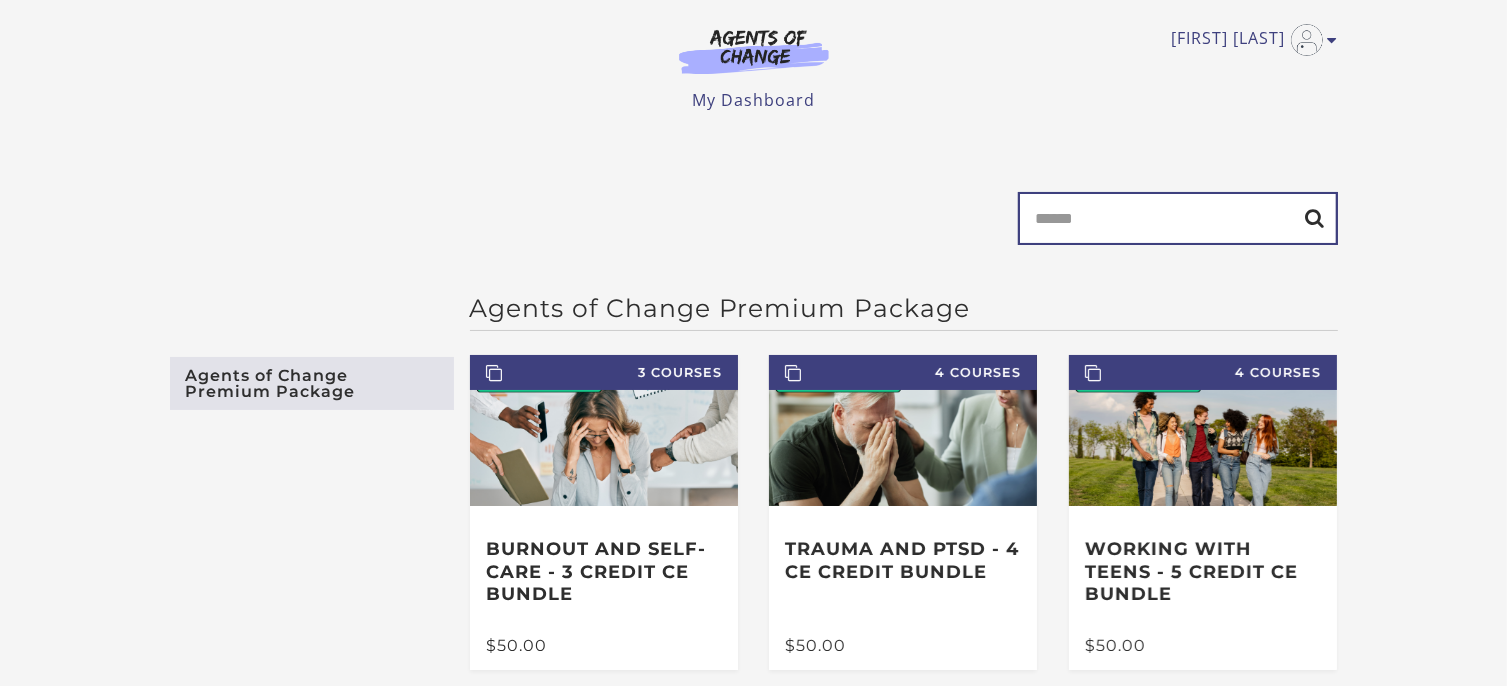click on "Search" at bounding box center (1178, 218) 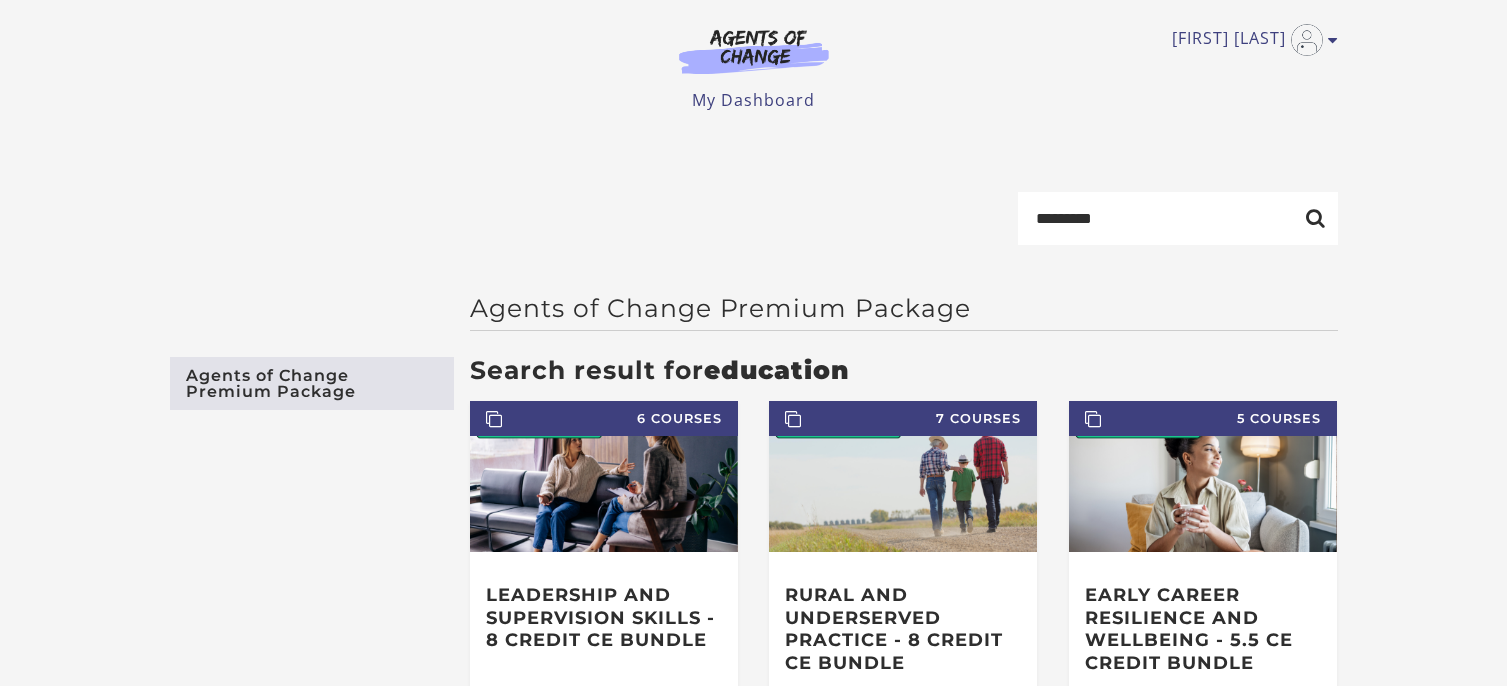 scroll, scrollTop: 0, scrollLeft: 0, axis: both 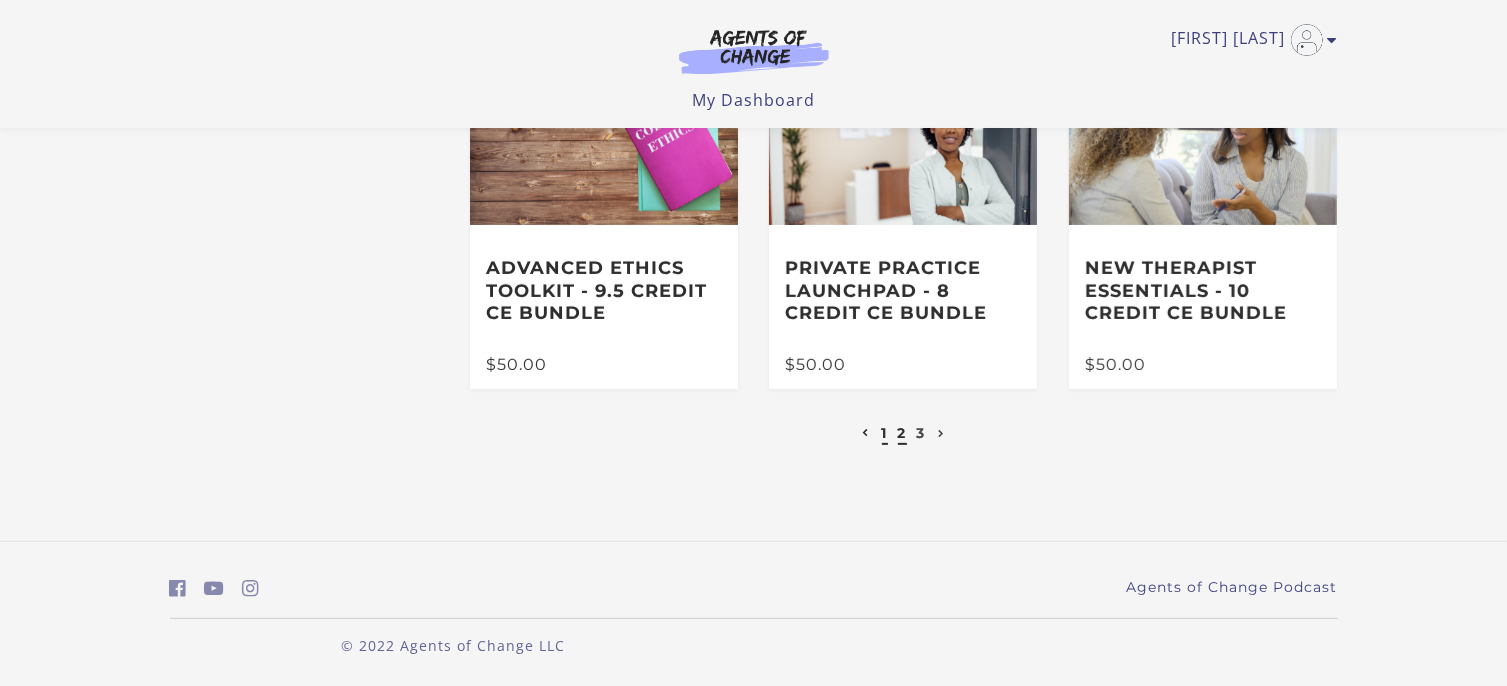 click on "2" at bounding box center (902, 433) 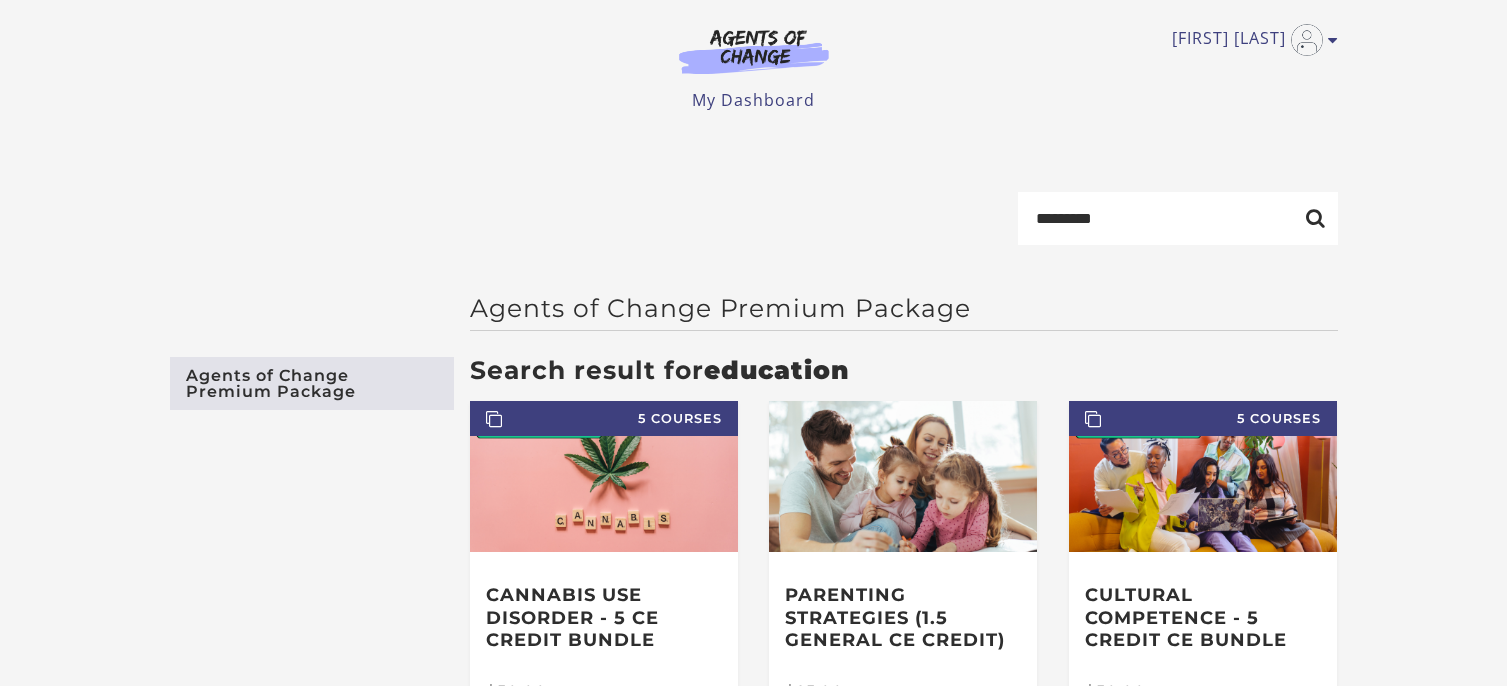 scroll, scrollTop: 0, scrollLeft: 0, axis: both 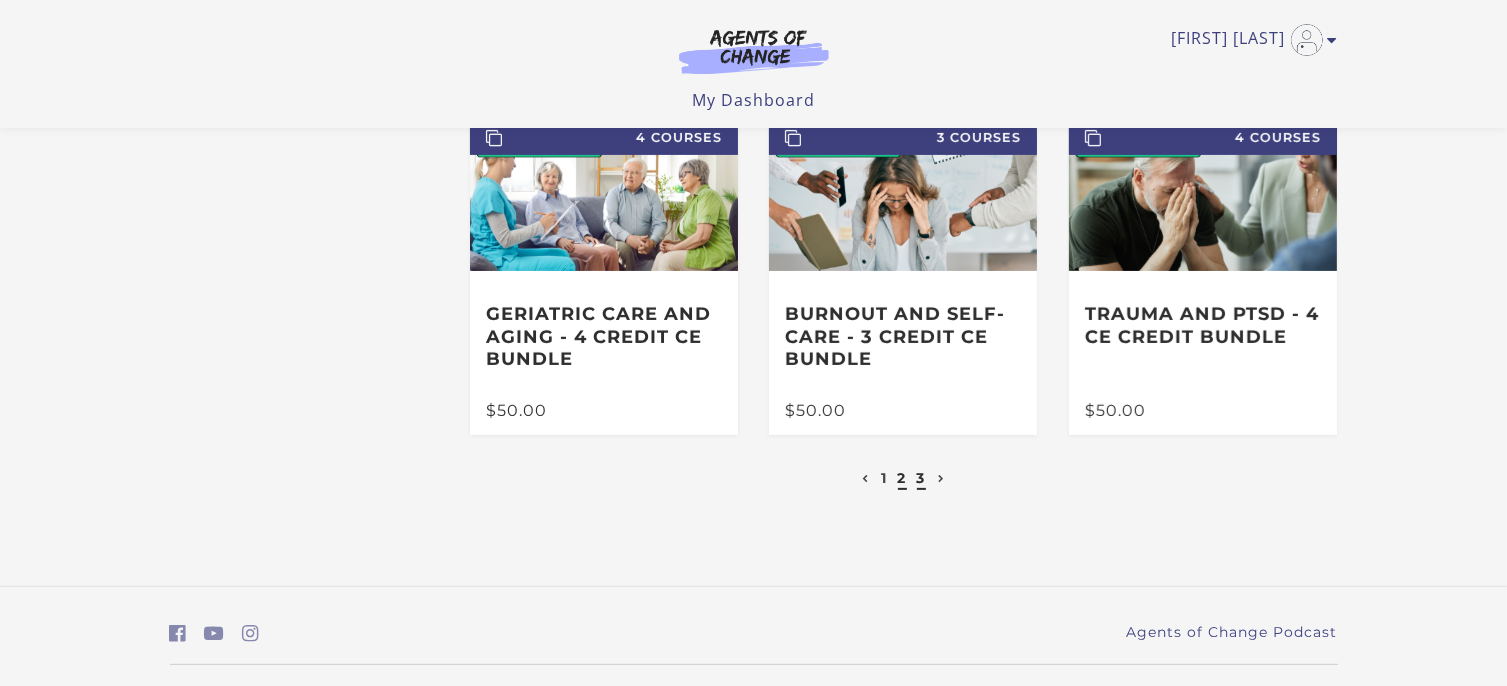 click on "3" at bounding box center (921, 478) 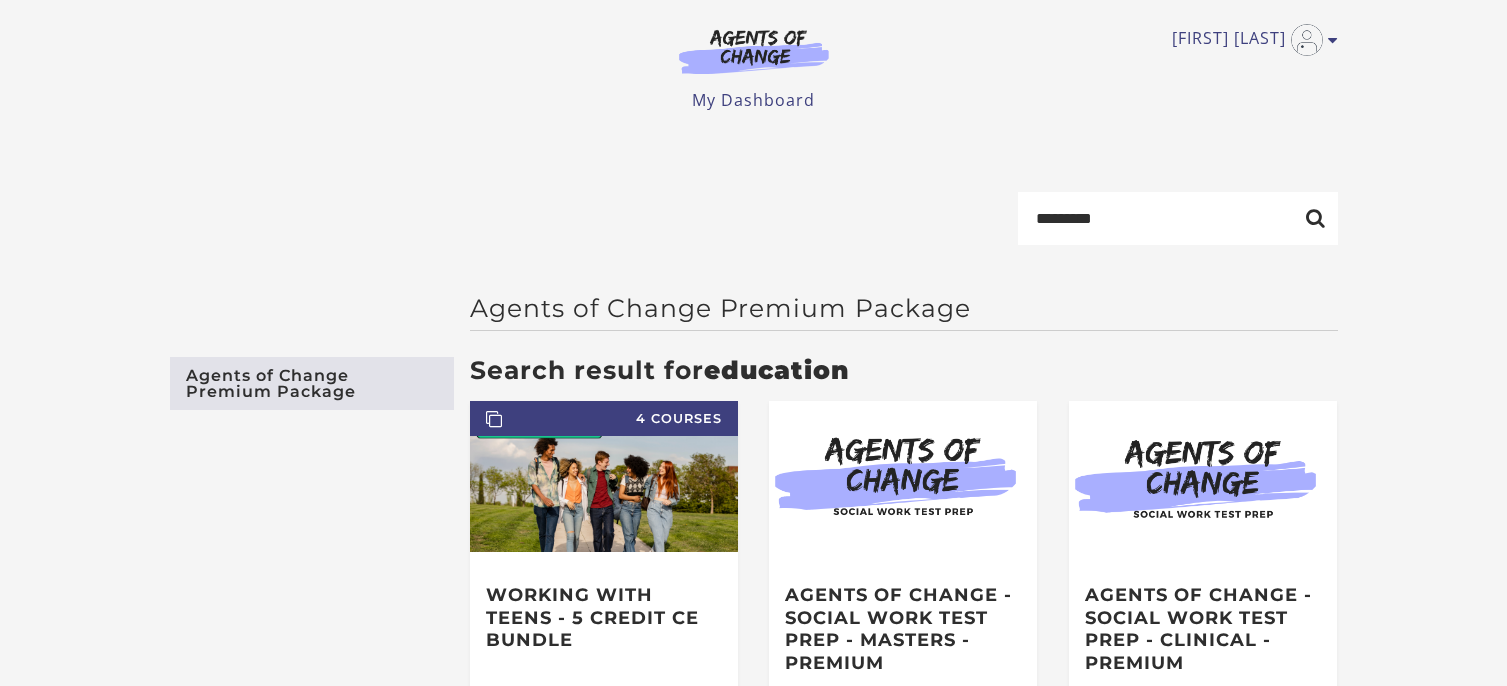 scroll, scrollTop: 0, scrollLeft: 0, axis: both 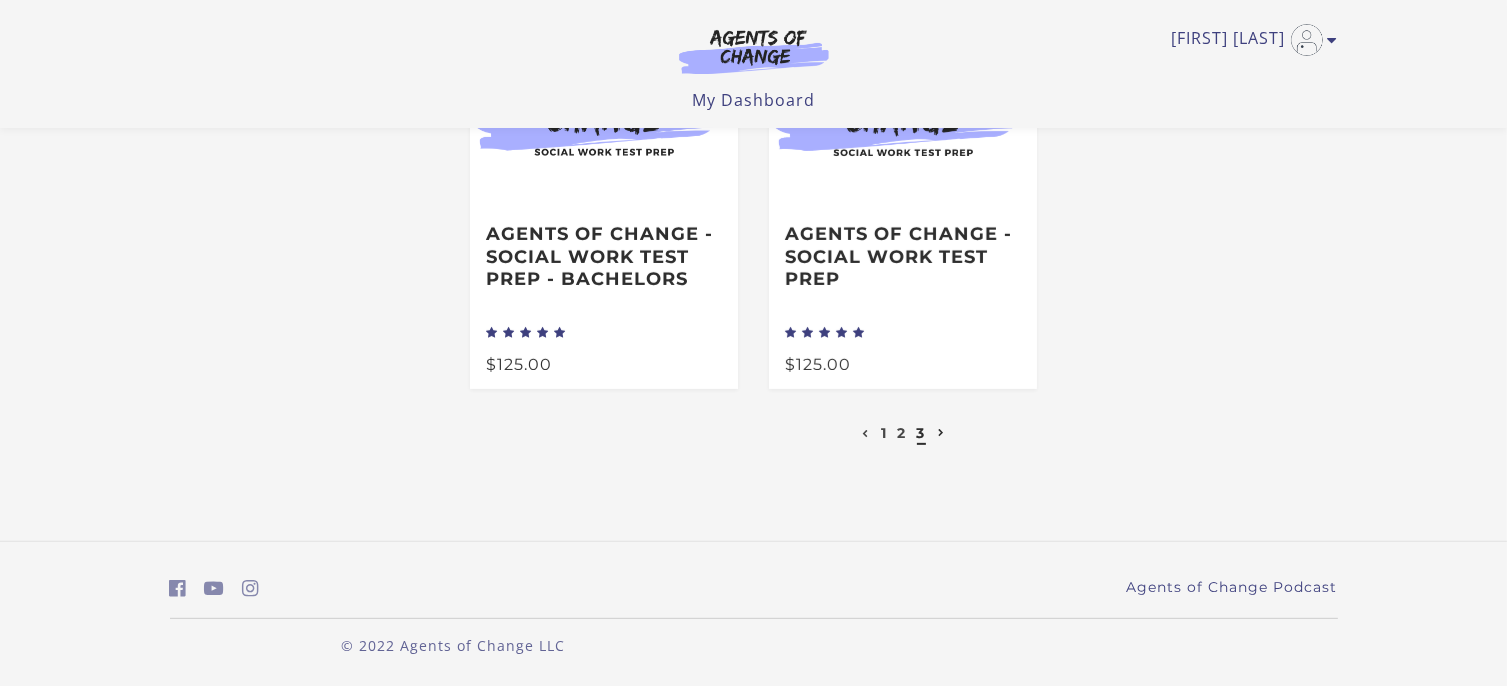 click at bounding box center (941, 433) 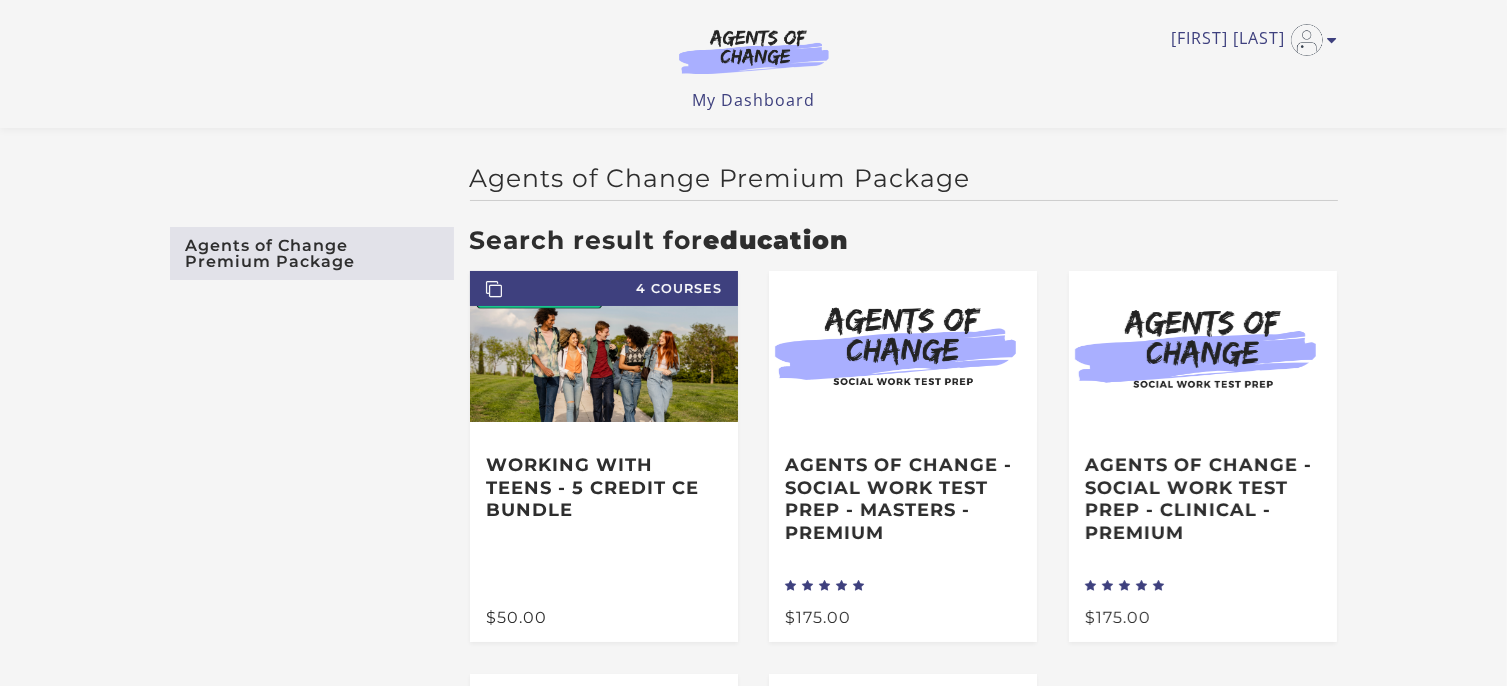 scroll, scrollTop: 0, scrollLeft: 0, axis: both 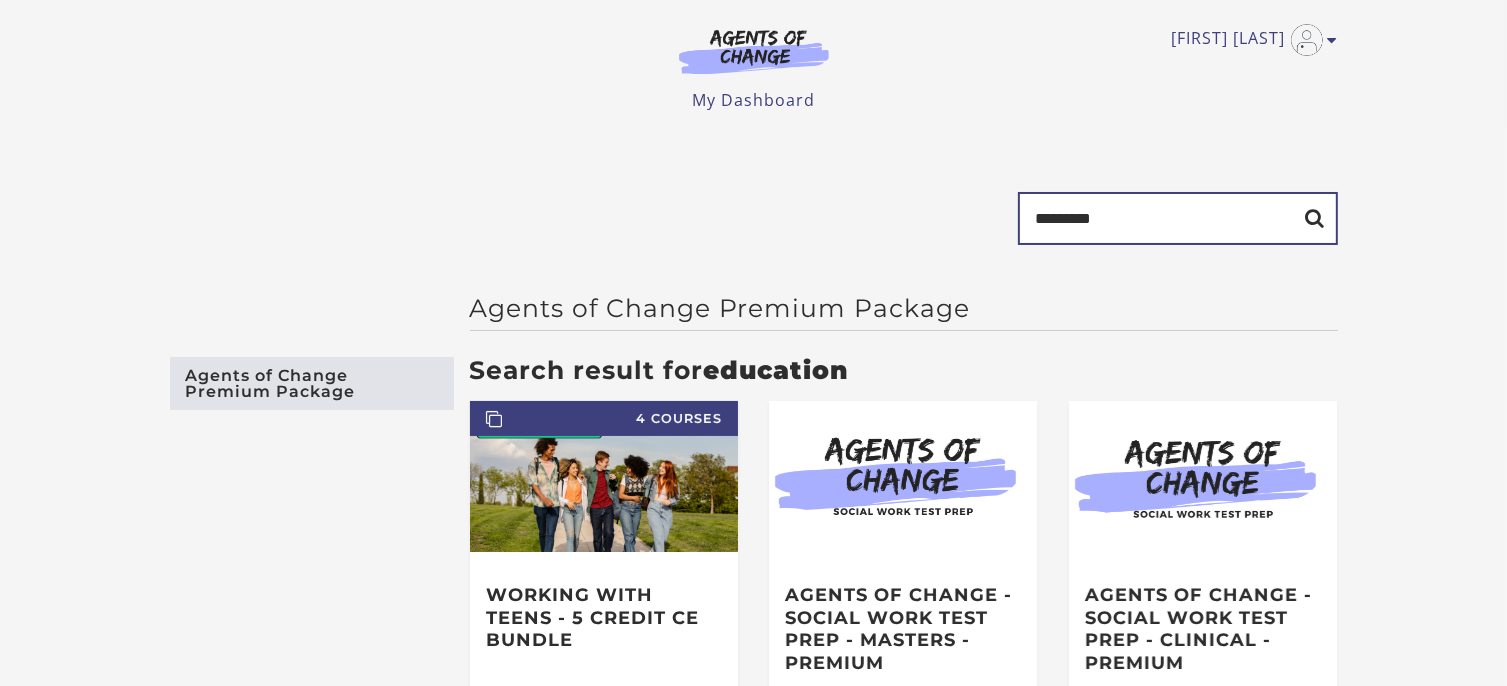 drag, startPoint x: 1109, startPoint y: 221, endPoint x: 994, endPoint y: 226, distance: 115.10864 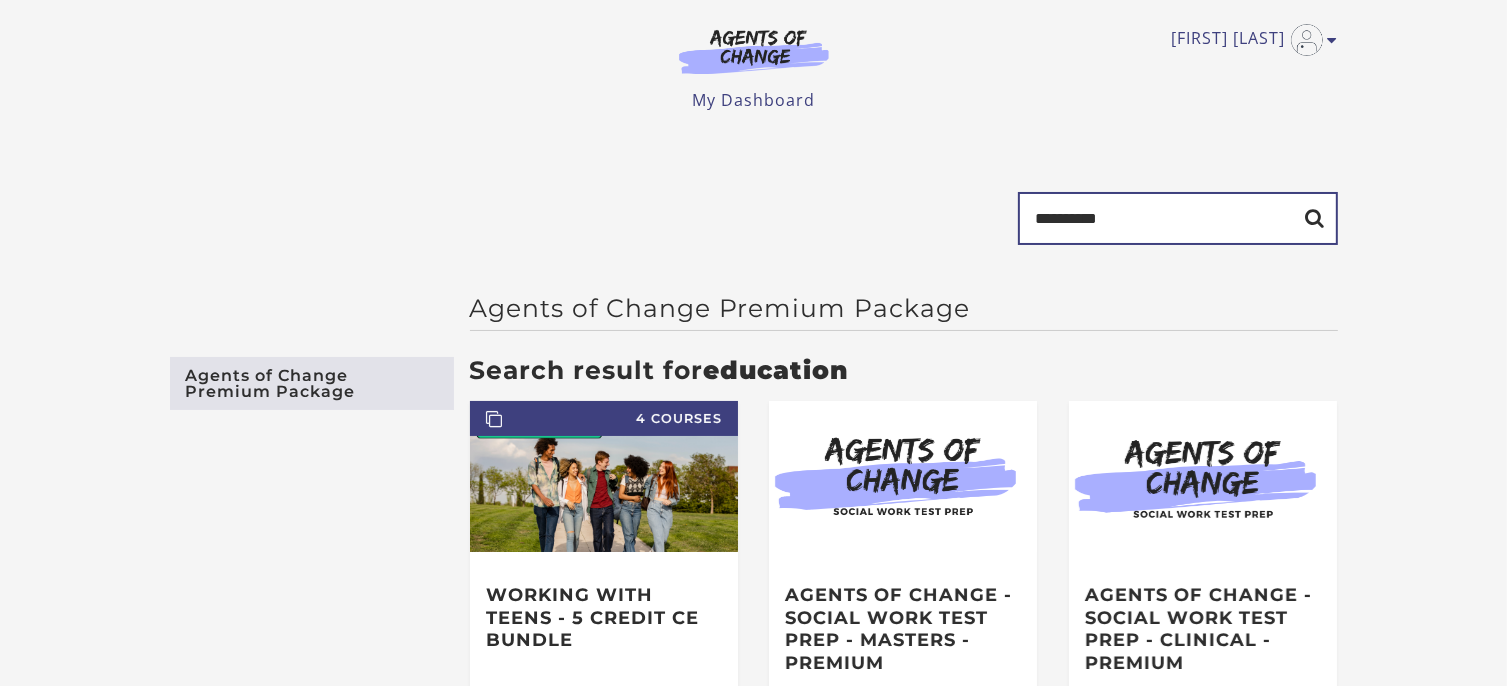 type on "**********" 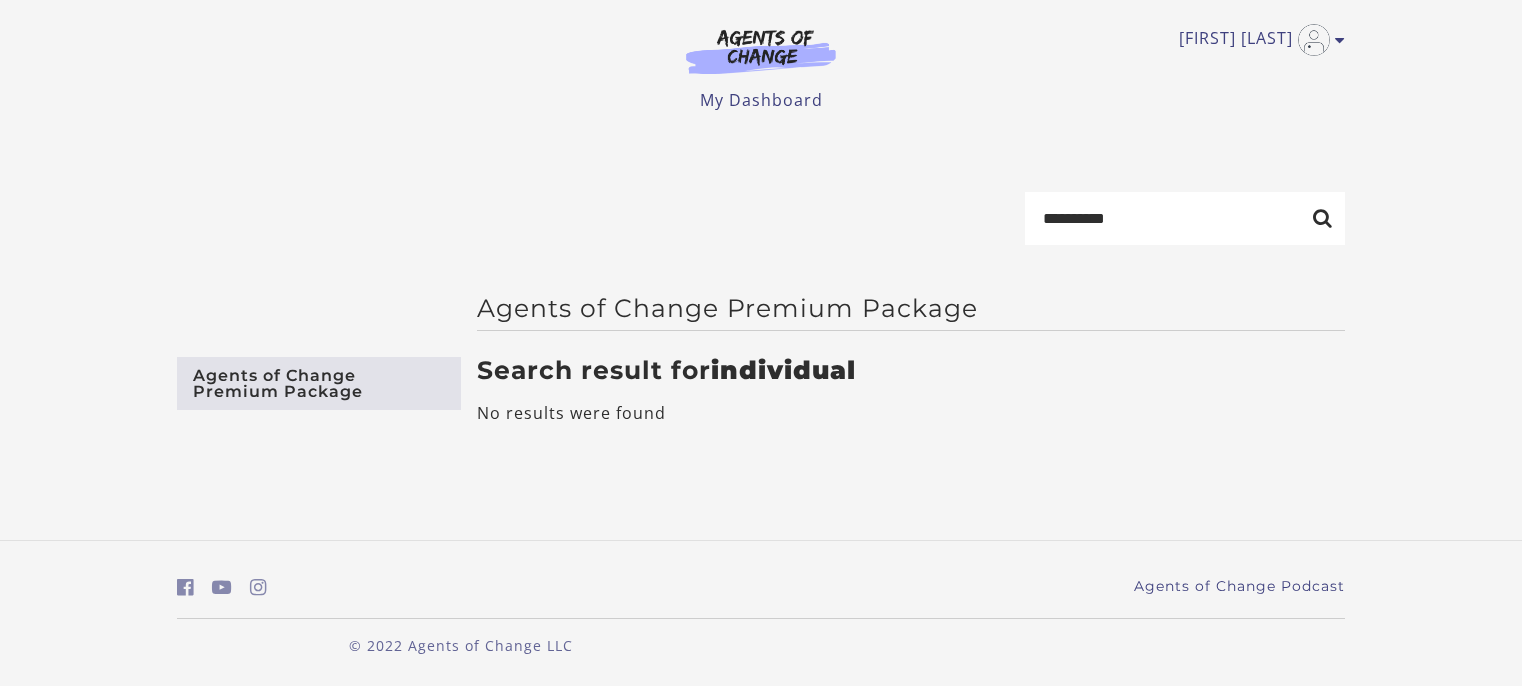 scroll, scrollTop: 0, scrollLeft: 0, axis: both 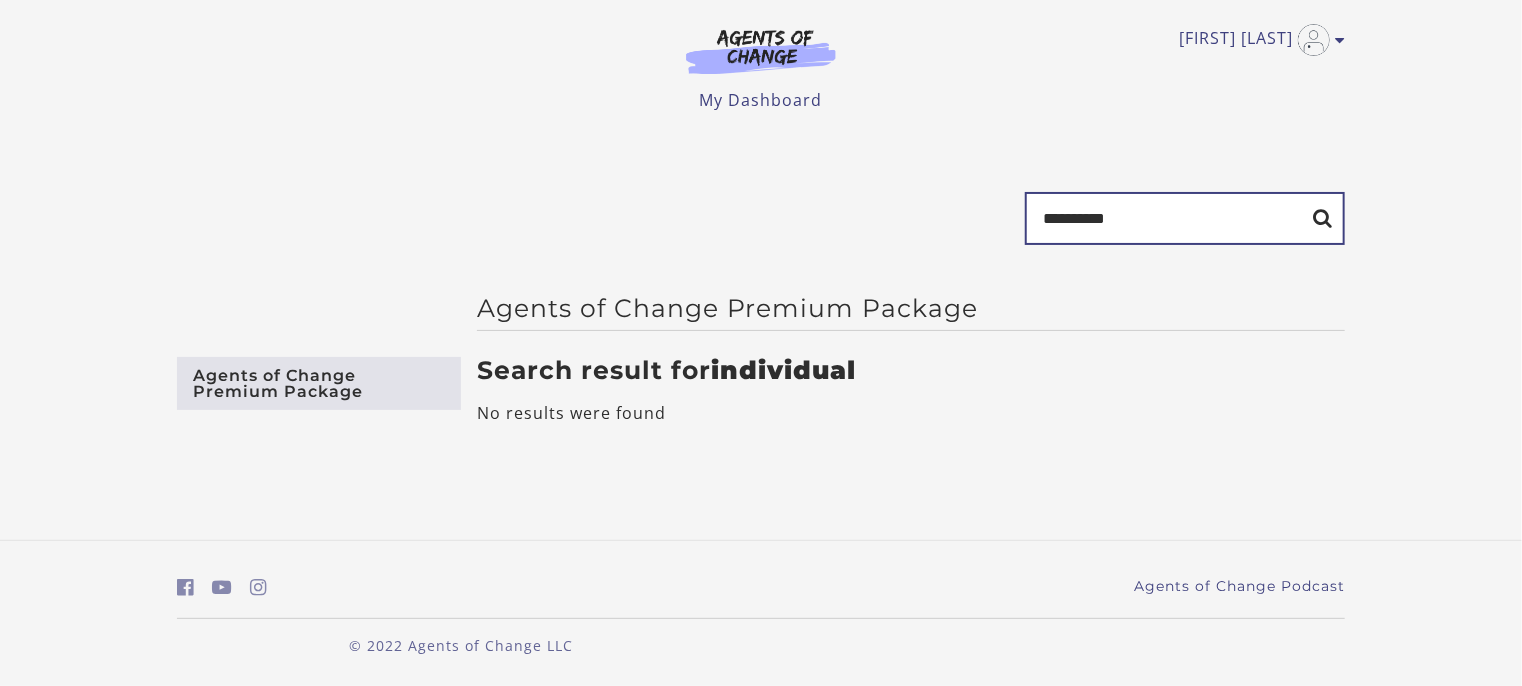 drag, startPoint x: 1136, startPoint y: 219, endPoint x: 960, endPoint y: 219, distance: 176 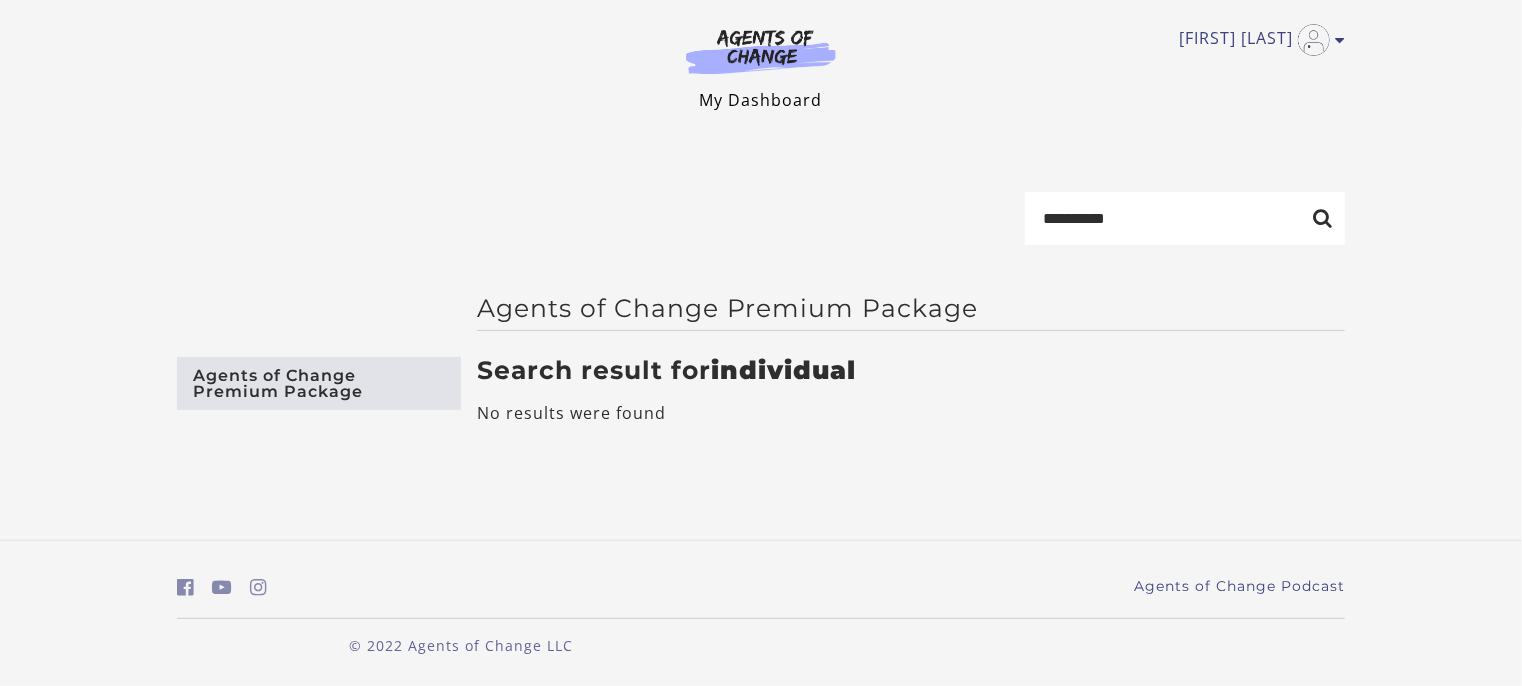click on "My Dashboard" at bounding box center (761, 100) 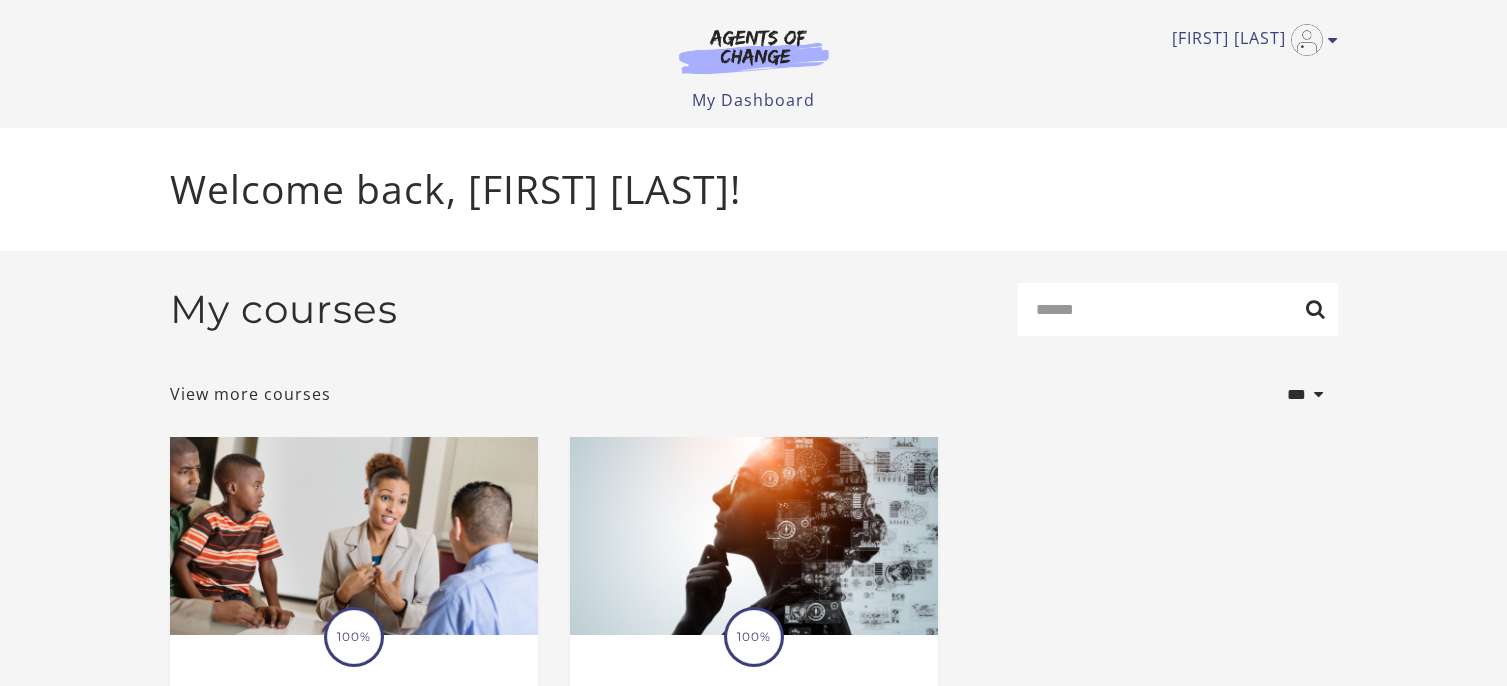 scroll, scrollTop: 0, scrollLeft: 0, axis: both 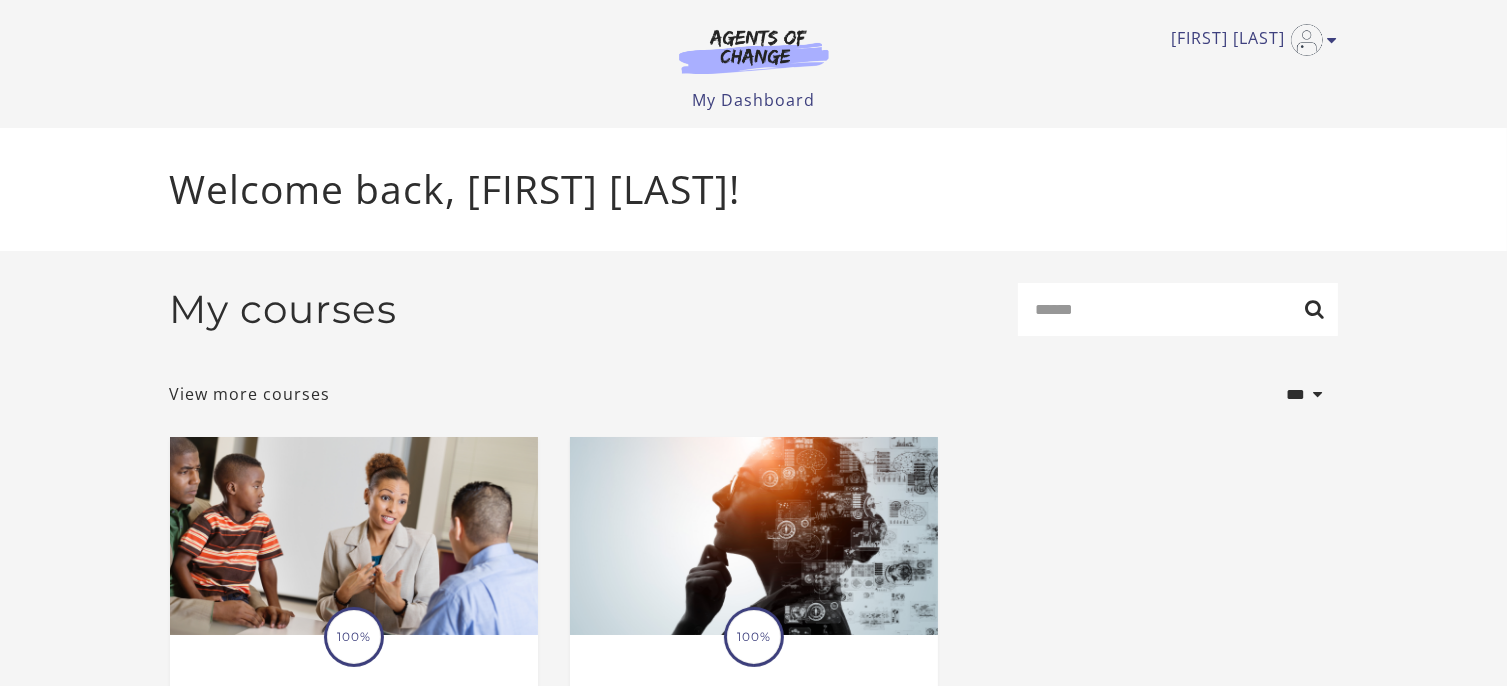 click at bounding box center (754, 51) 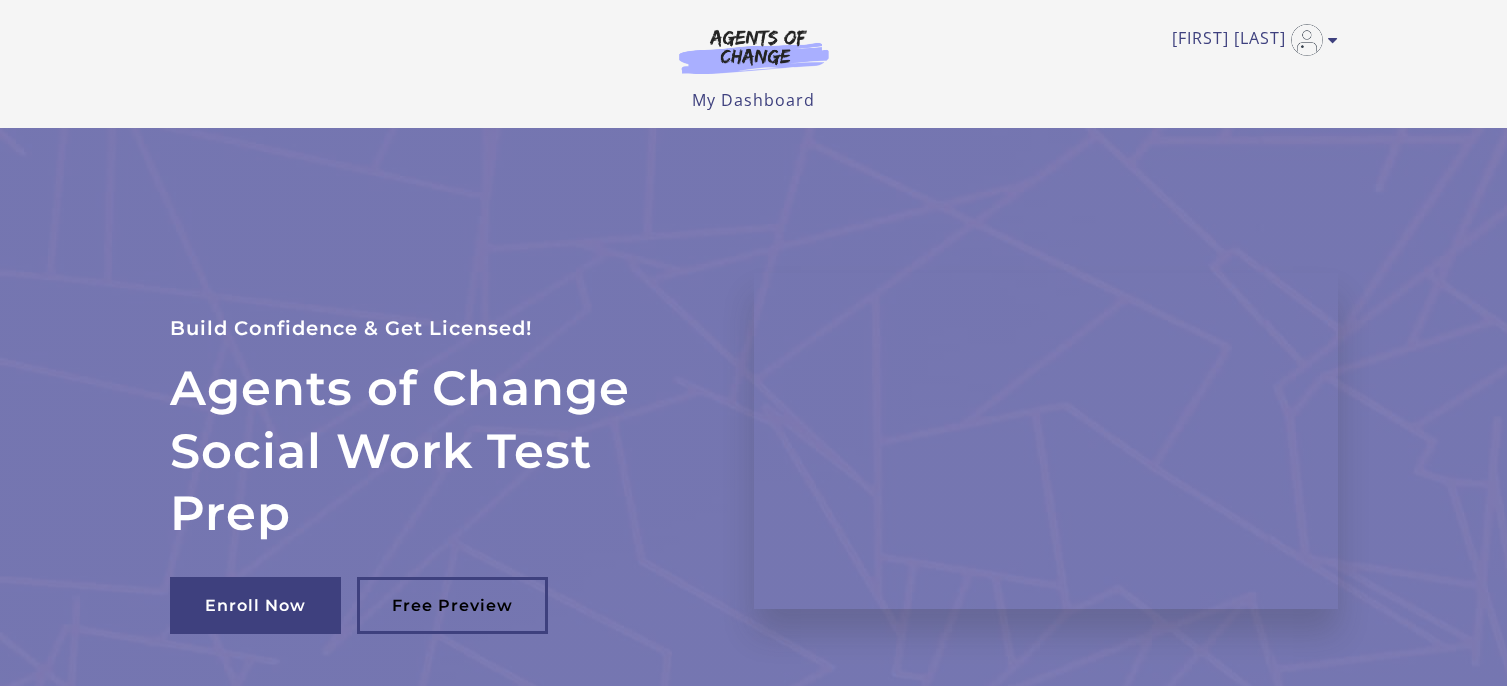 scroll, scrollTop: 0, scrollLeft: 0, axis: both 